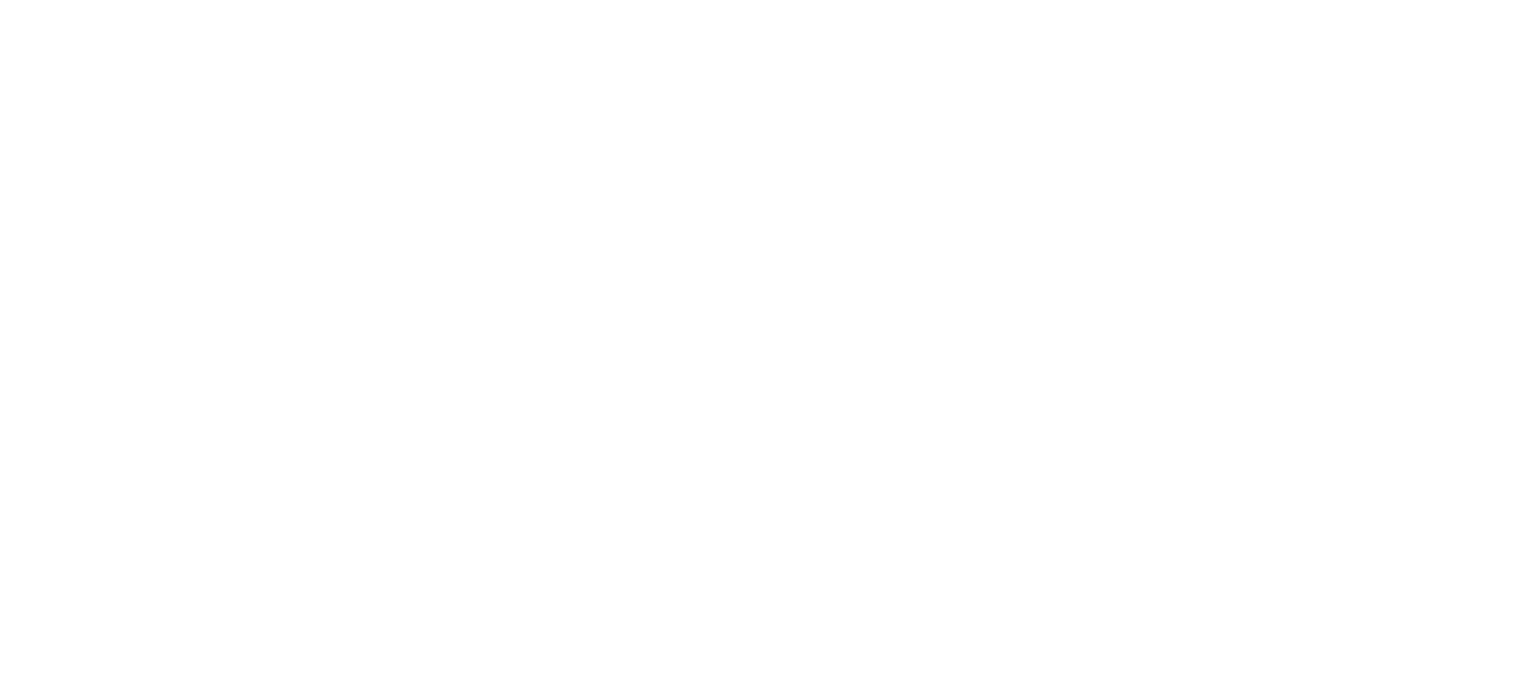 scroll, scrollTop: 0, scrollLeft: 0, axis: both 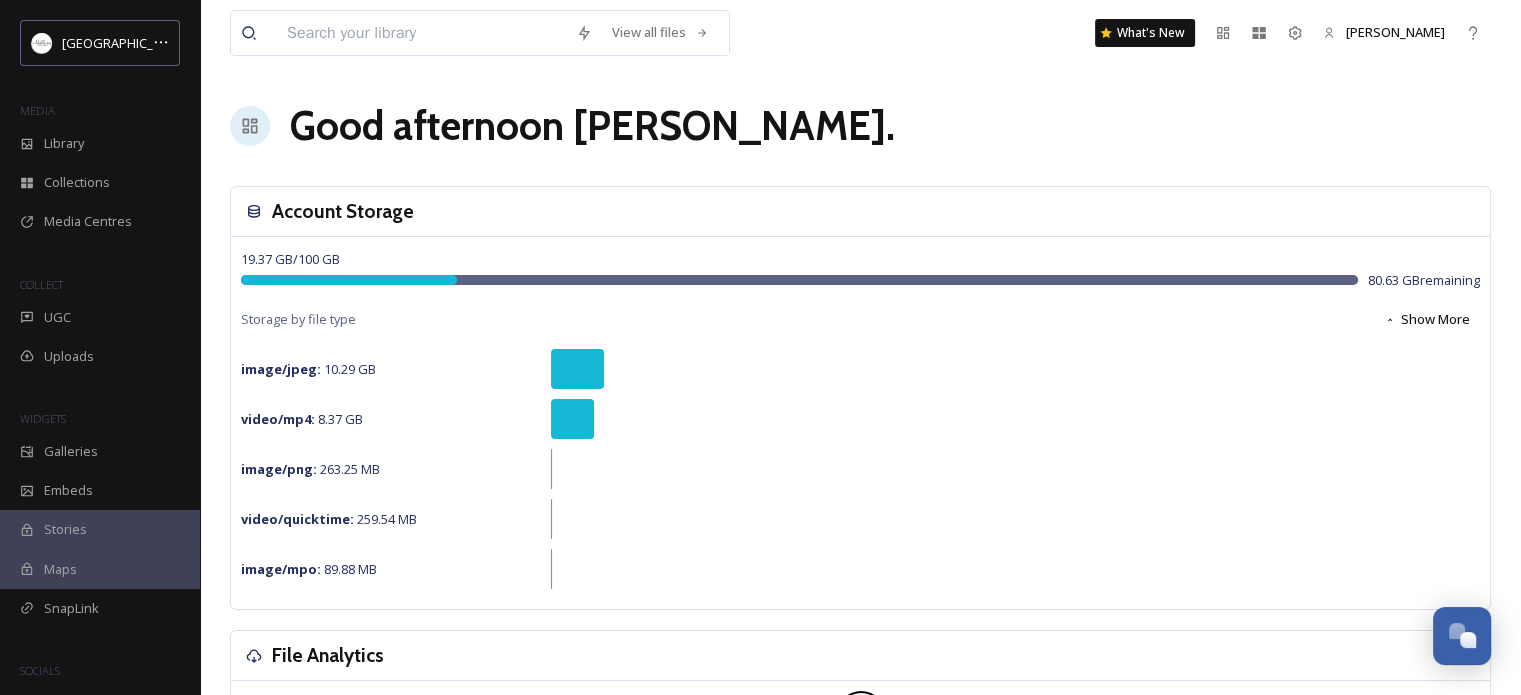 click at bounding box center (421, 33) 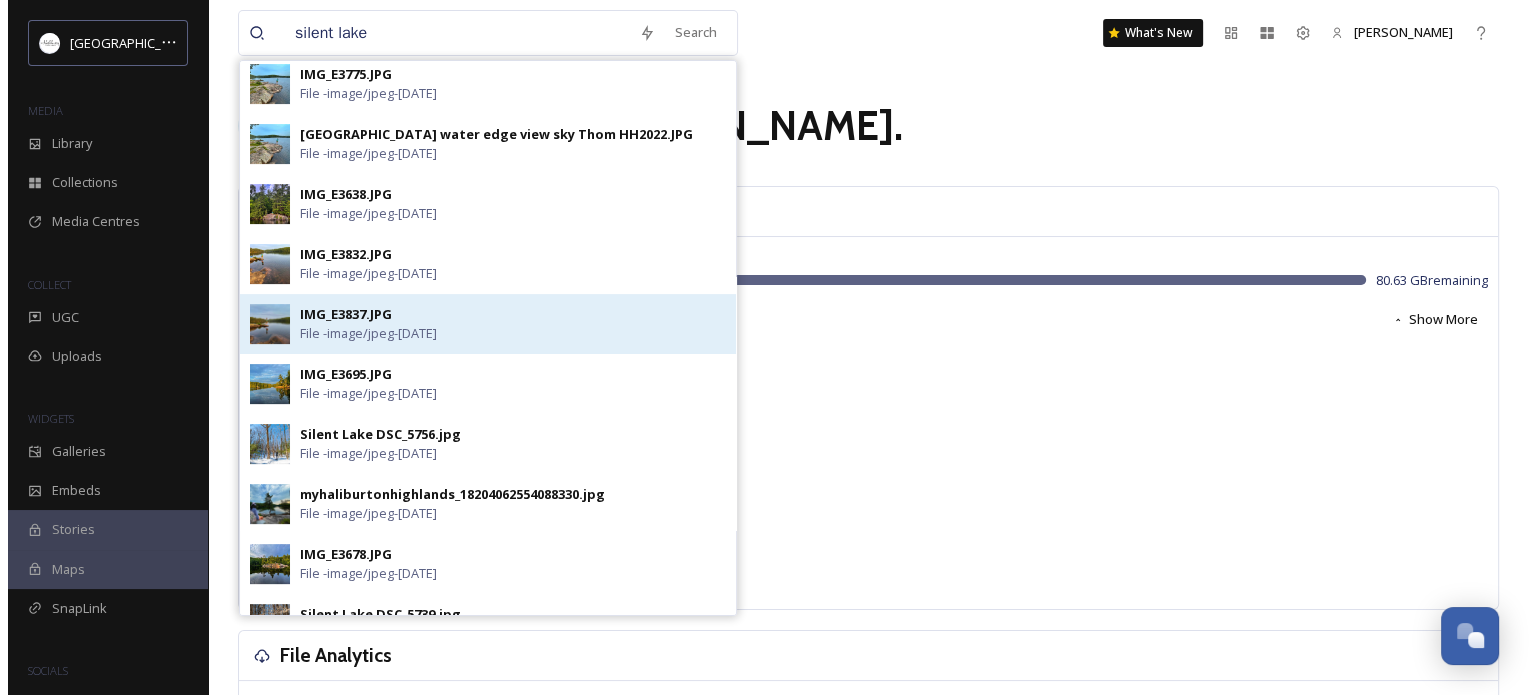 scroll, scrollTop: 600, scrollLeft: 0, axis: vertical 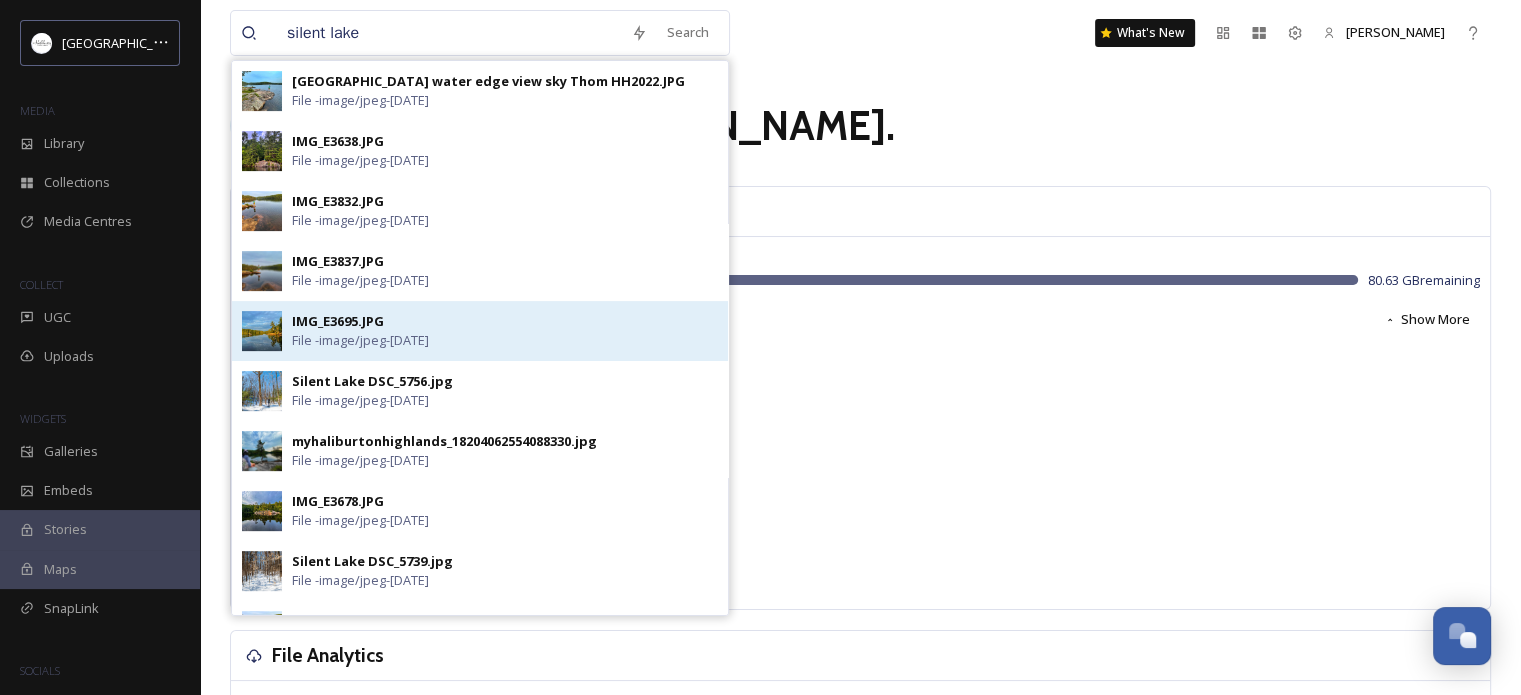 type on "silent lake" 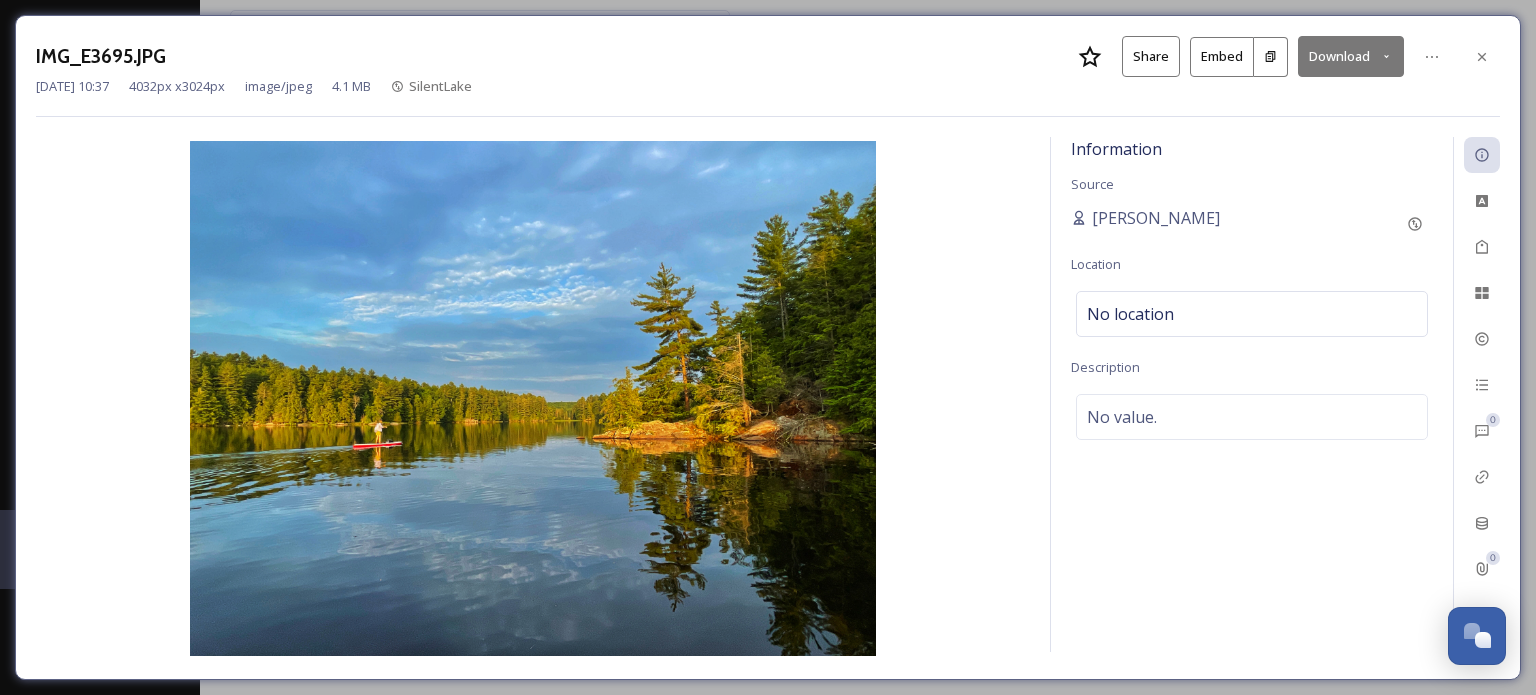 click 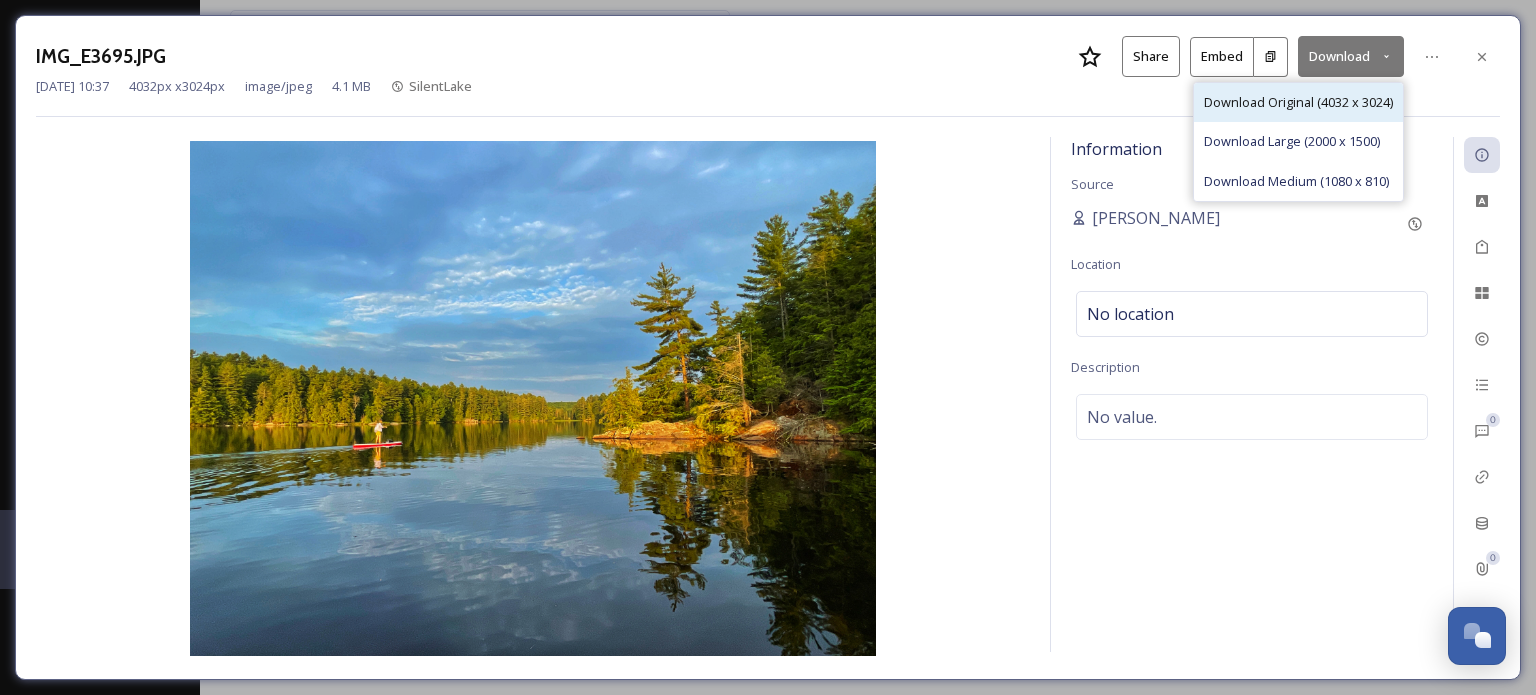 click on "Download Original (4032 x 3024)" at bounding box center [1298, 102] 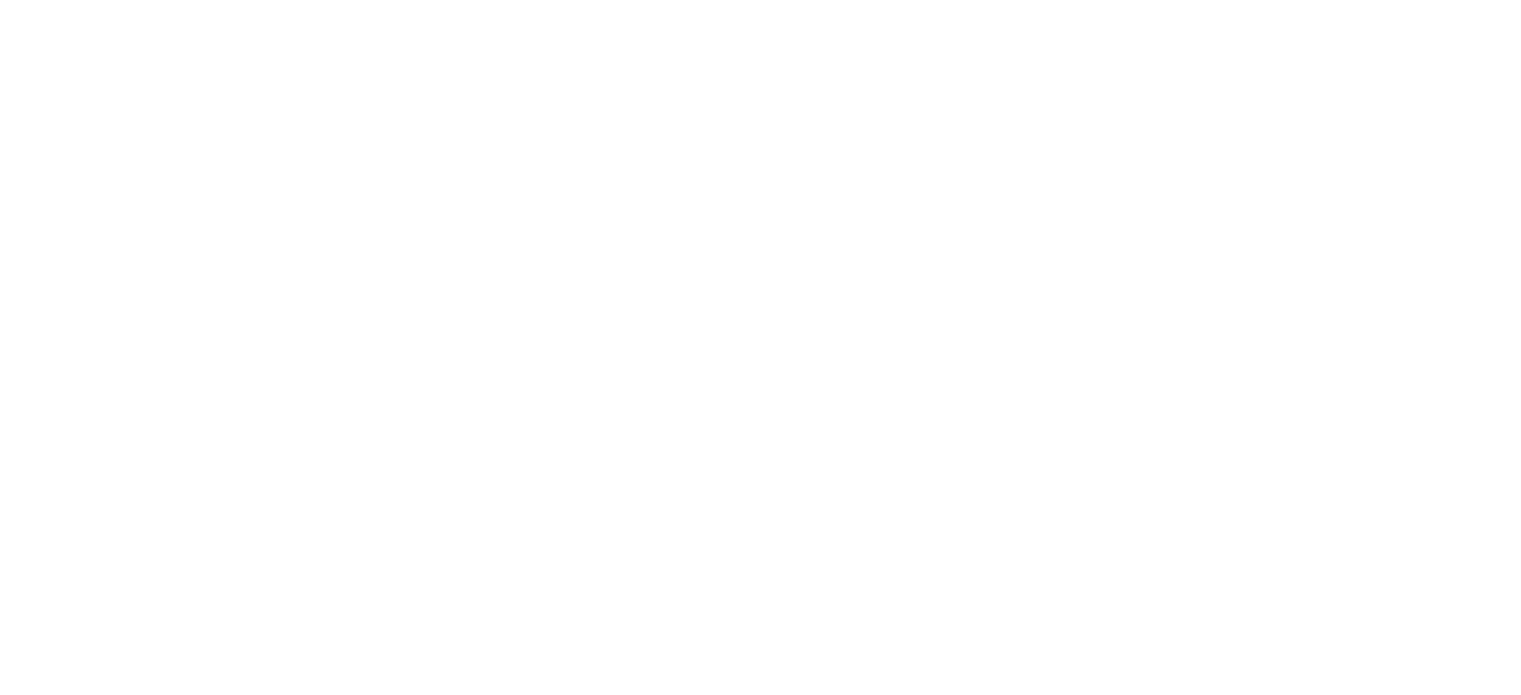 scroll, scrollTop: 0, scrollLeft: 0, axis: both 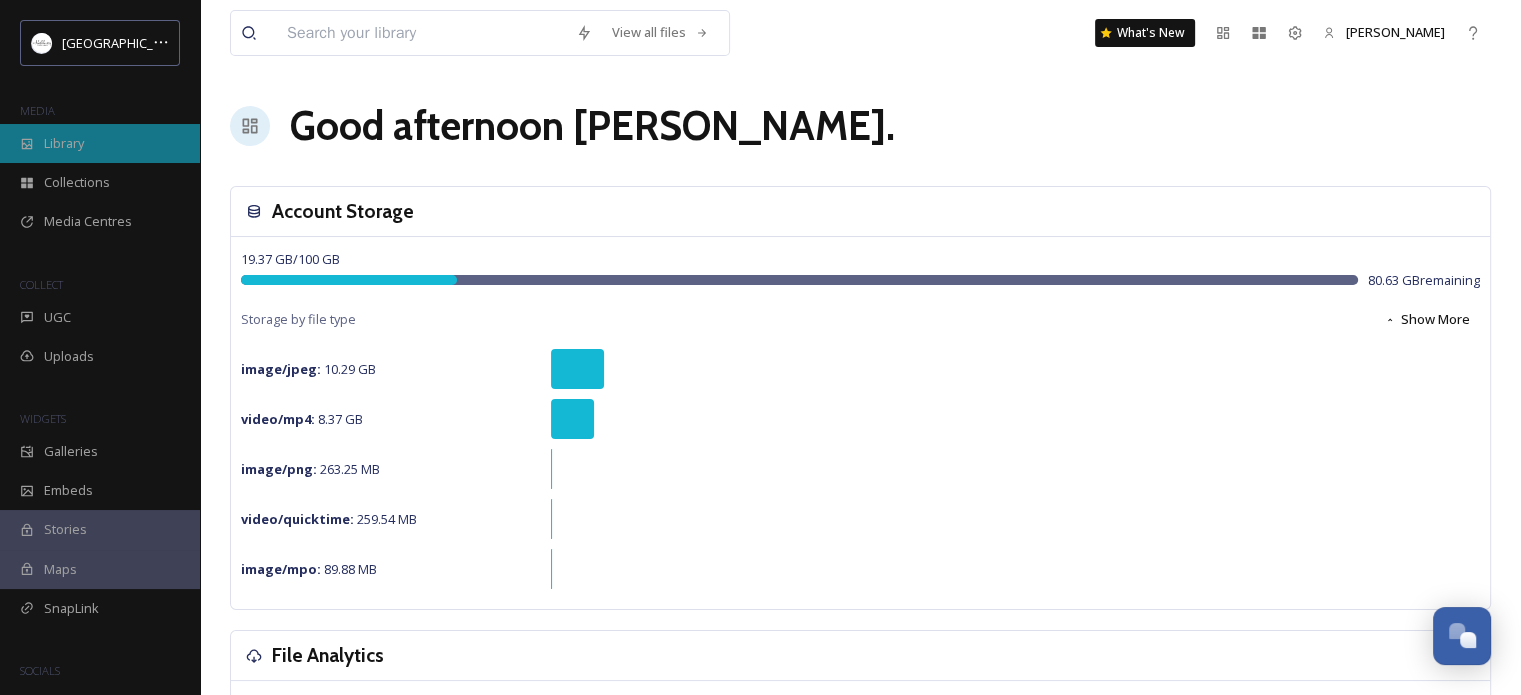 click on "Library" at bounding box center (100, 143) 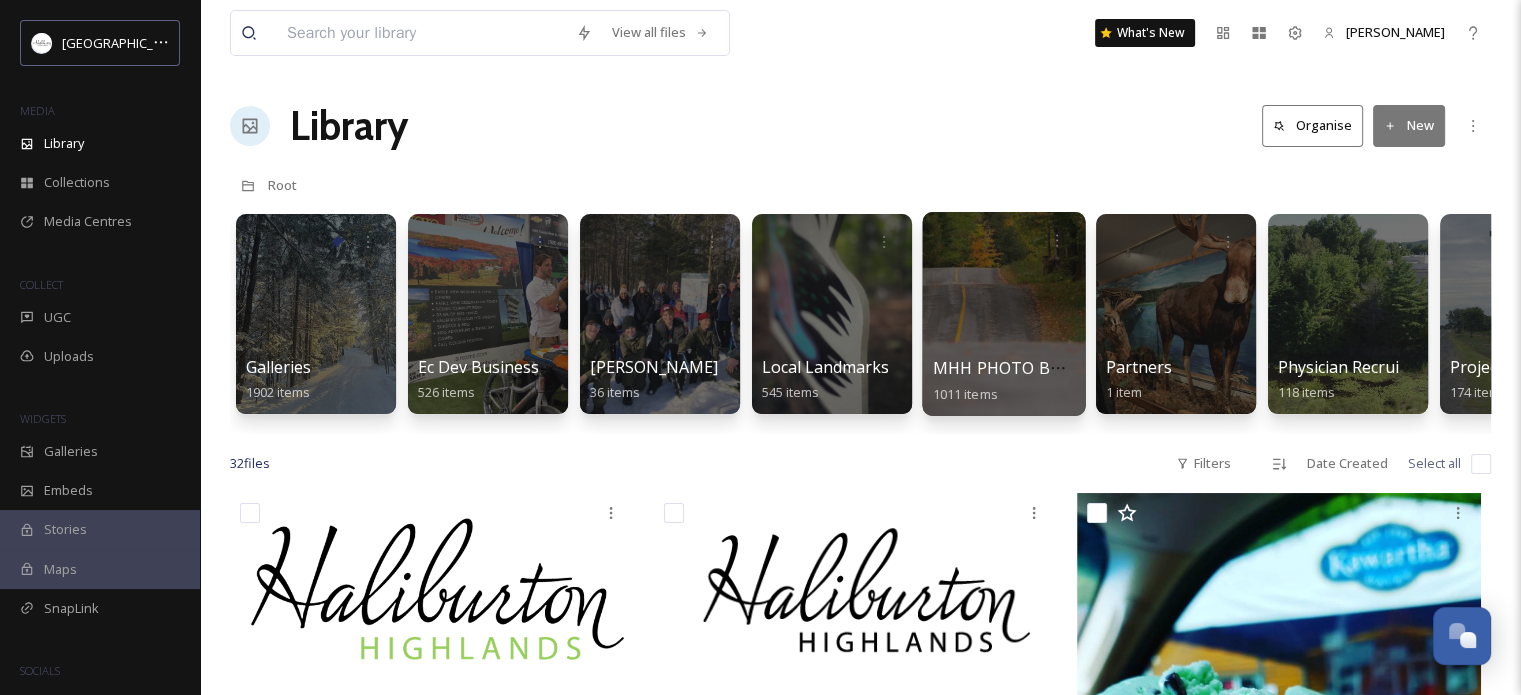 click on "MHH PHOTO BANK" at bounding box center [1008, 368] 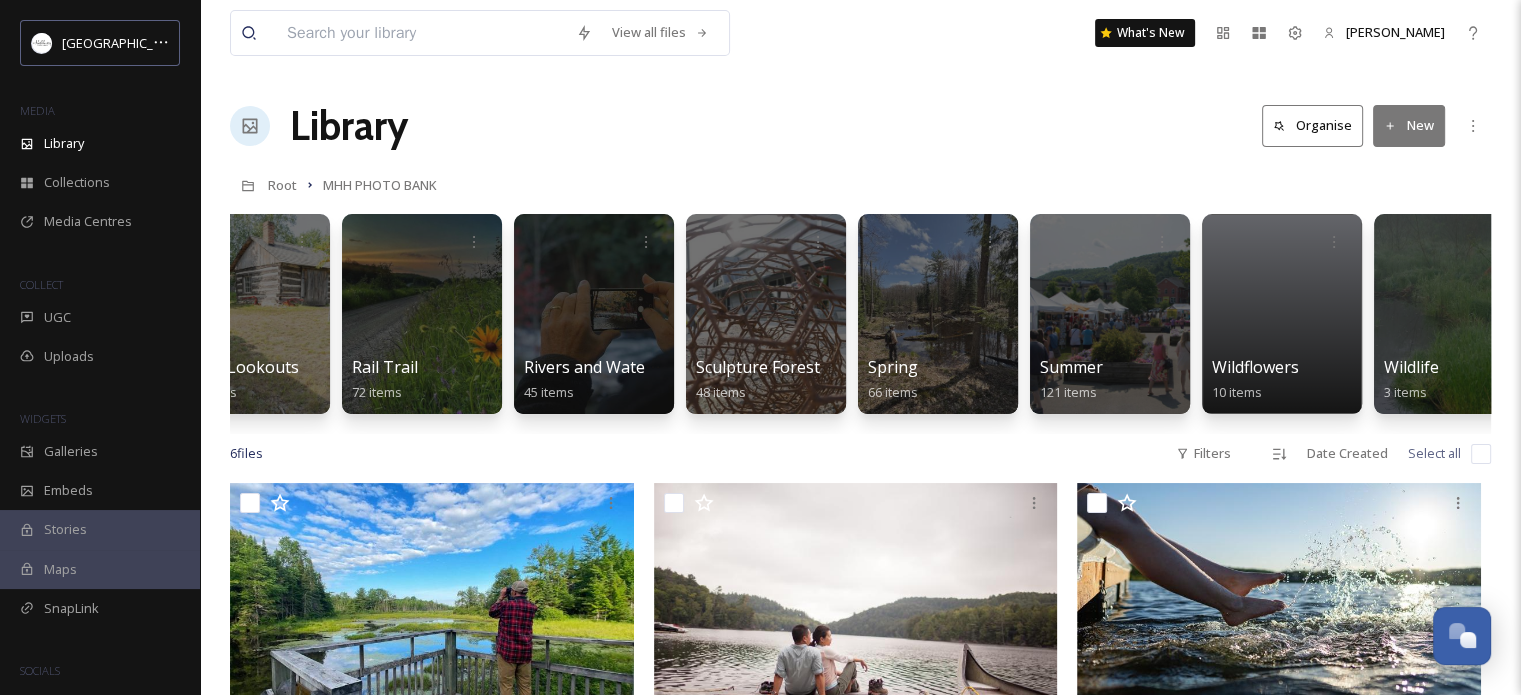 scroll, scrollTop: 0, scrollLeft: 1618, axis: horizontal 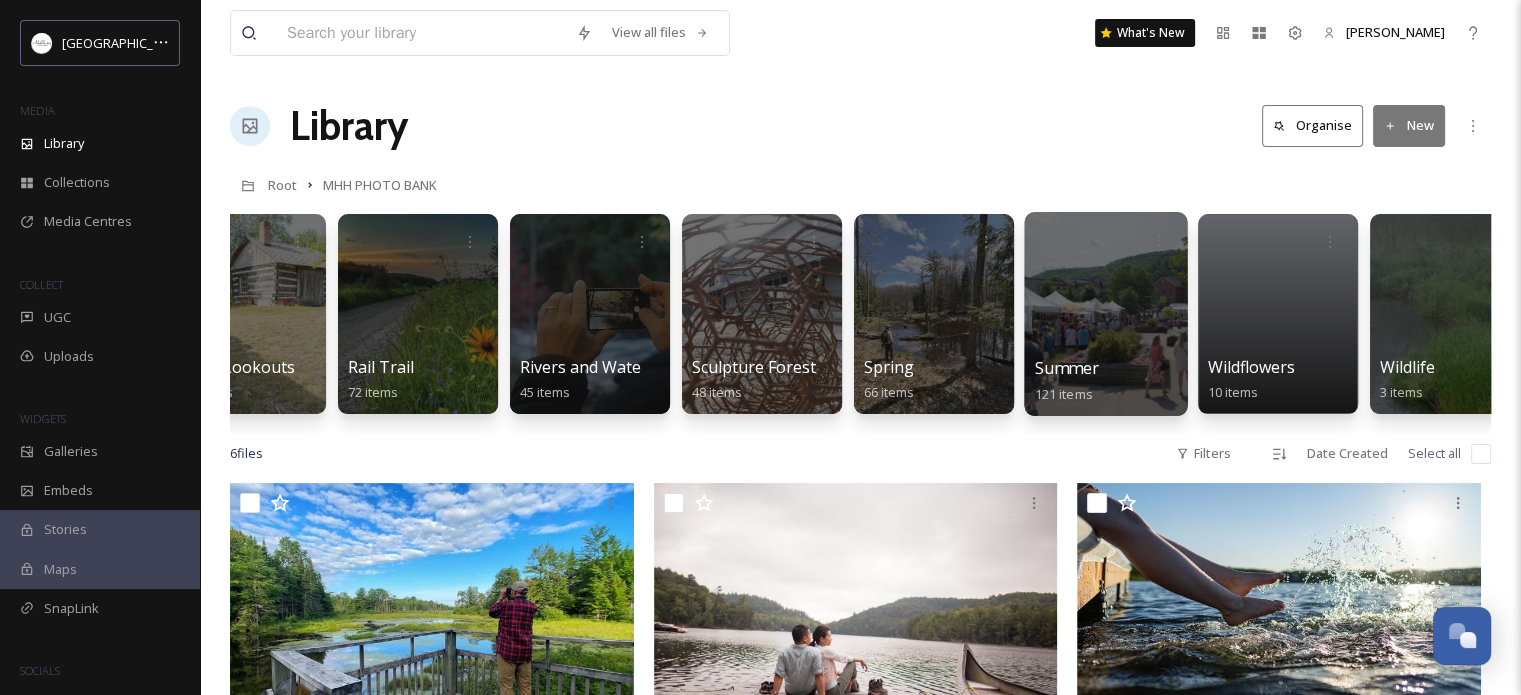 click at bounding box center [1105, 314] 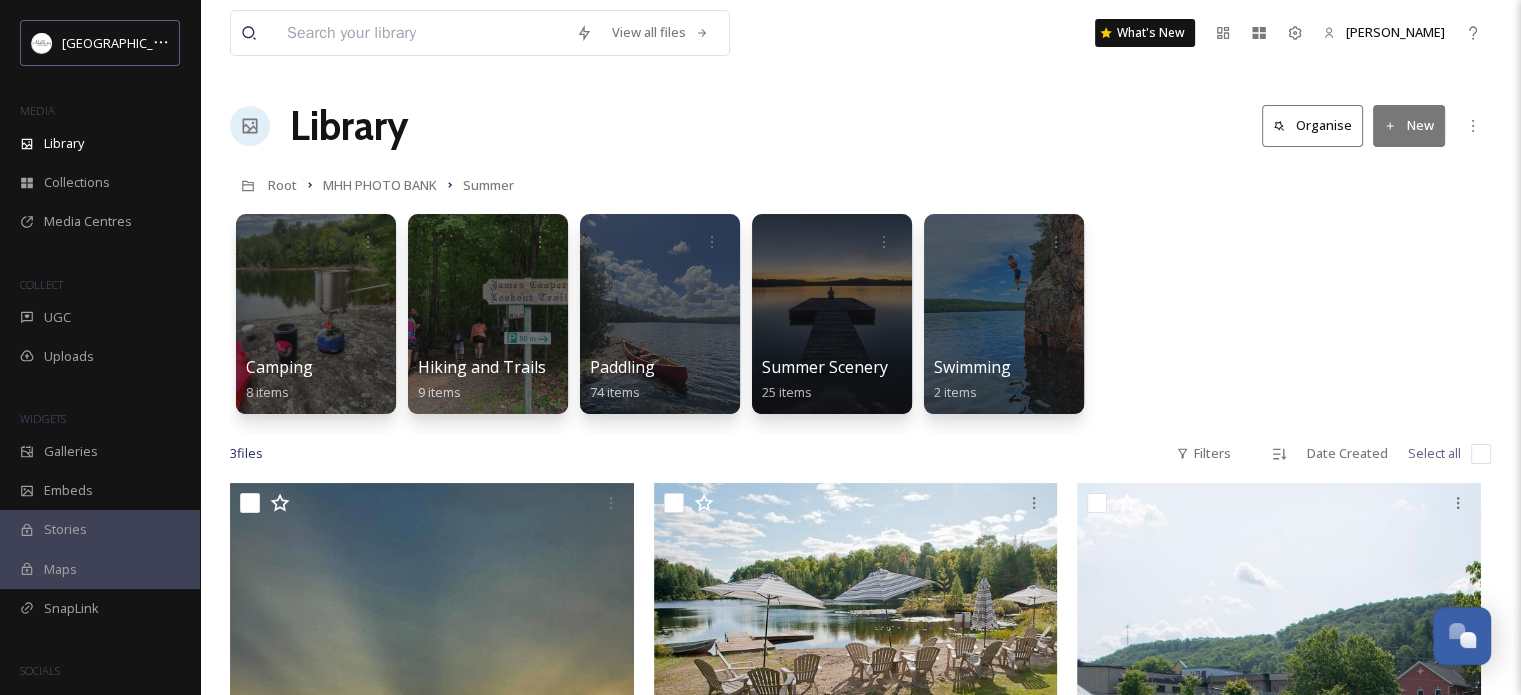 click on "New" at bounding box center [1409, 125] 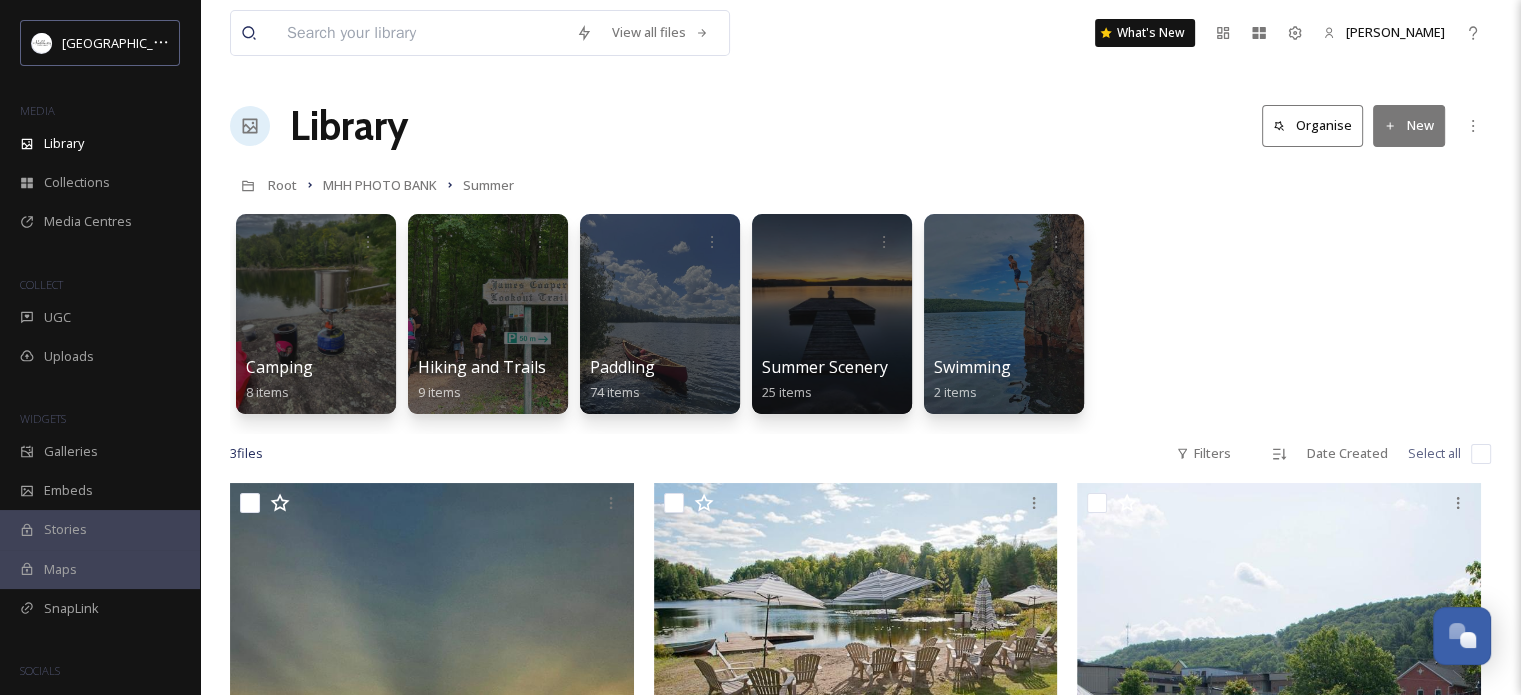 click on "Camping 8   items Hiking and Trails 9   items Paddling 74   items Summer Scenery 25   items Swimming 2   items" at bounding box center (860, 319) 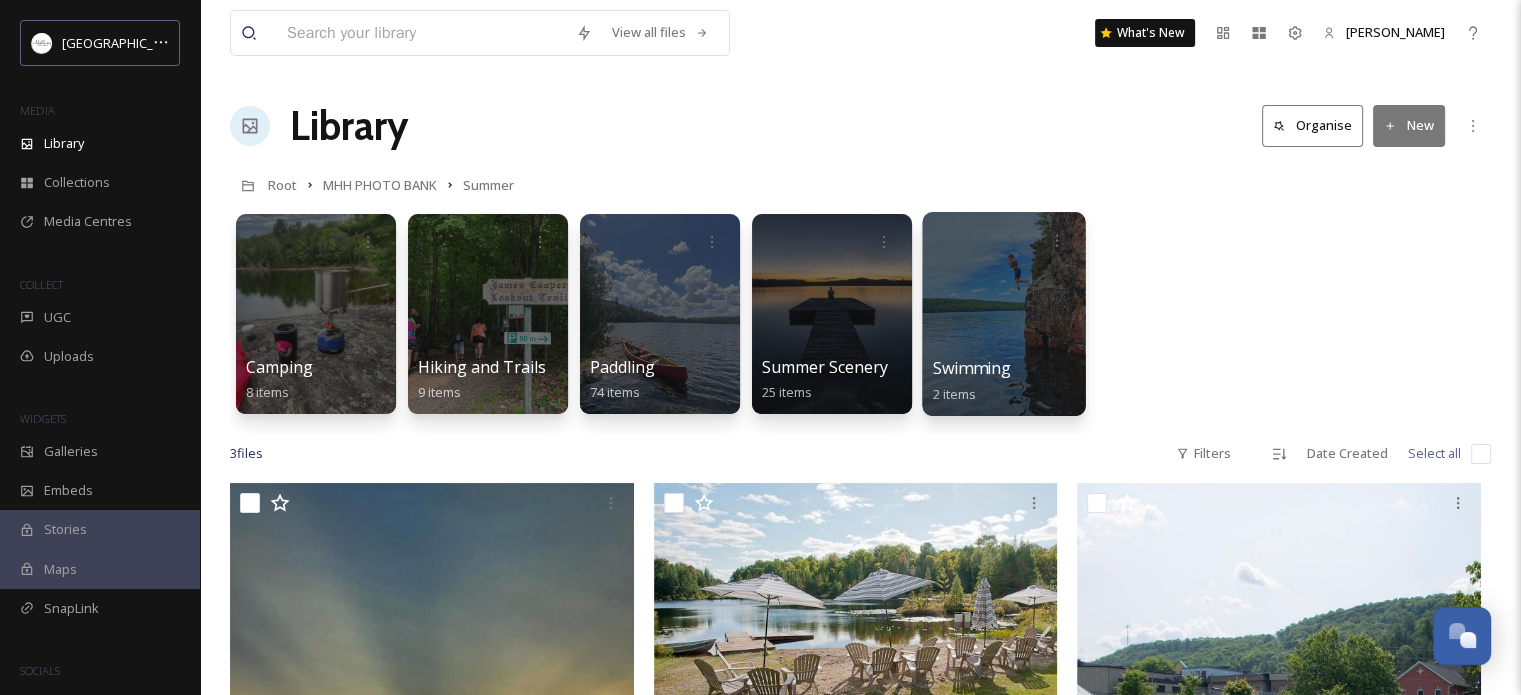 click at bounding box center [1003, 314] 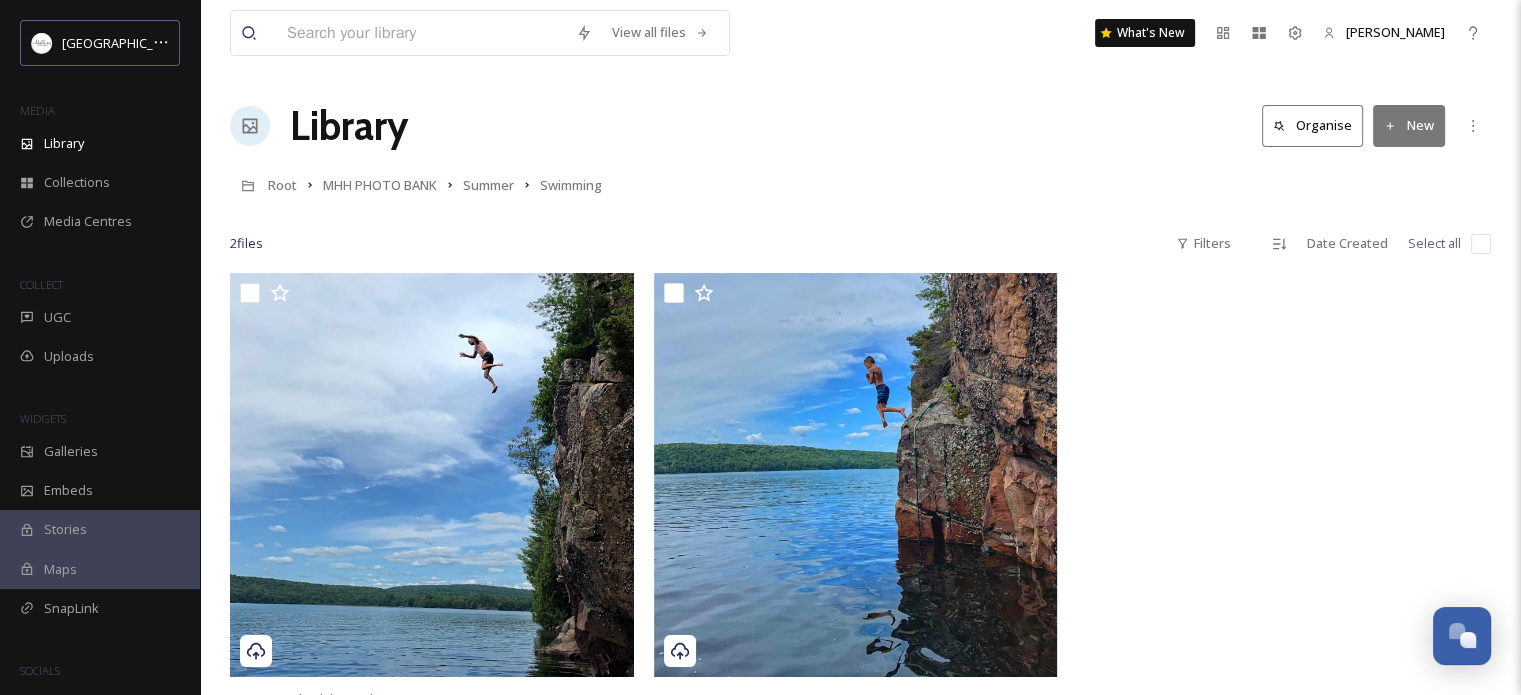 click on "New" at bounding box center (1409, 125) 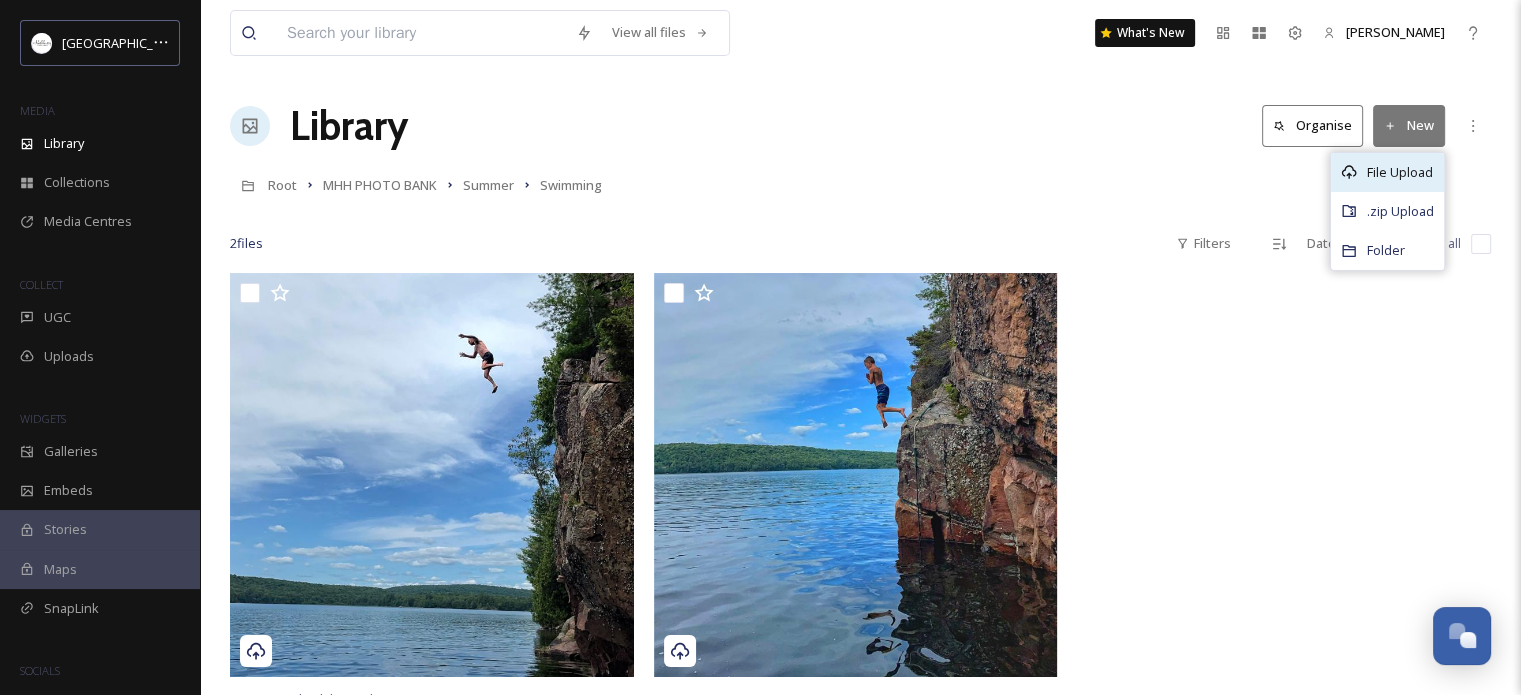 click on "File Upload" at bounding box center (1400, 172) 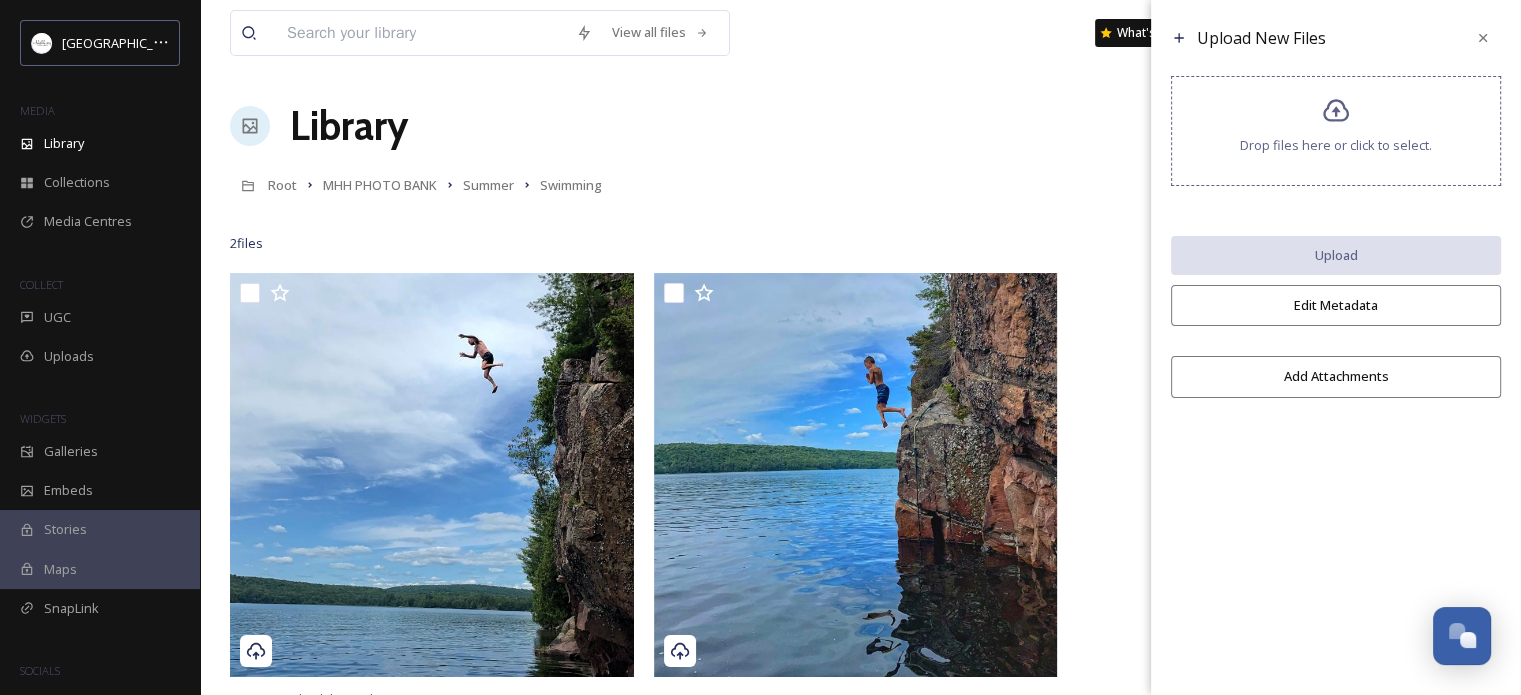 click 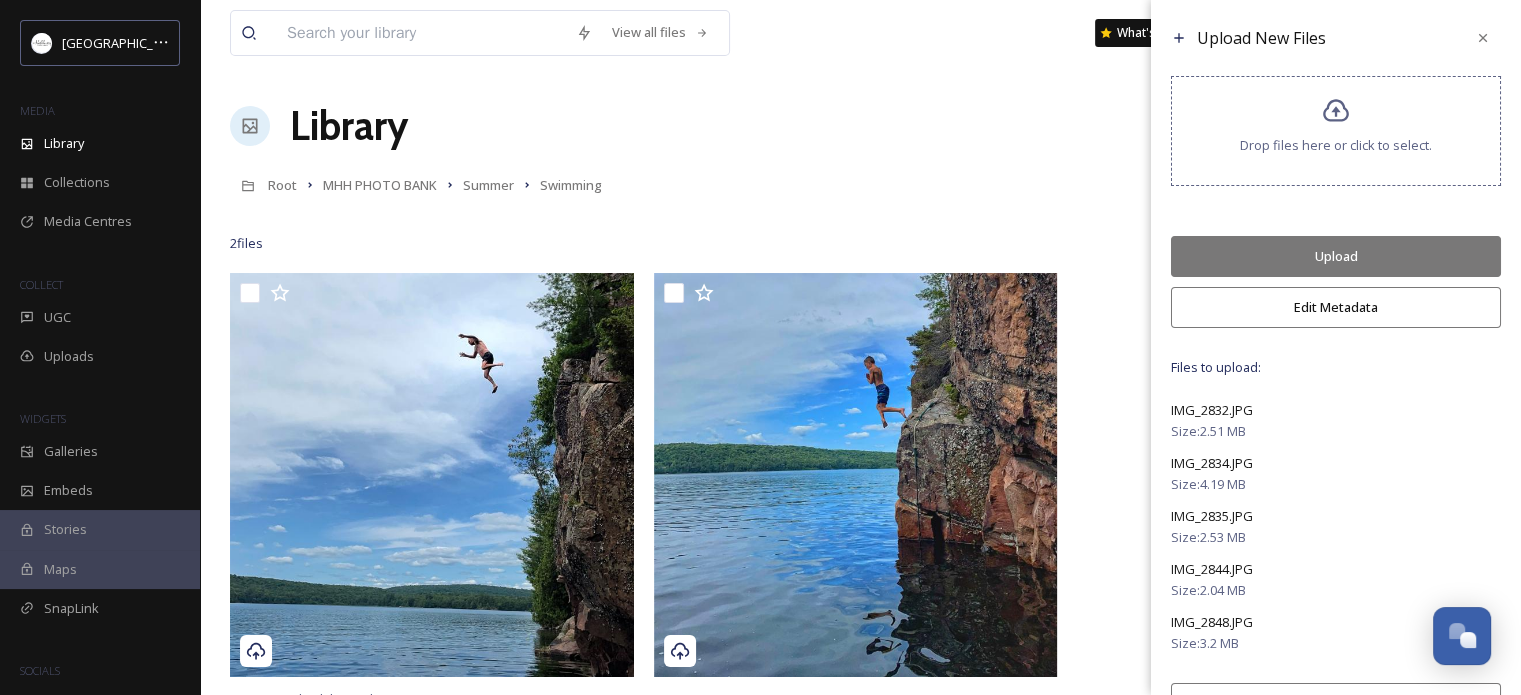 click on "Edit Metadata" at bounding box center [1336, 307] 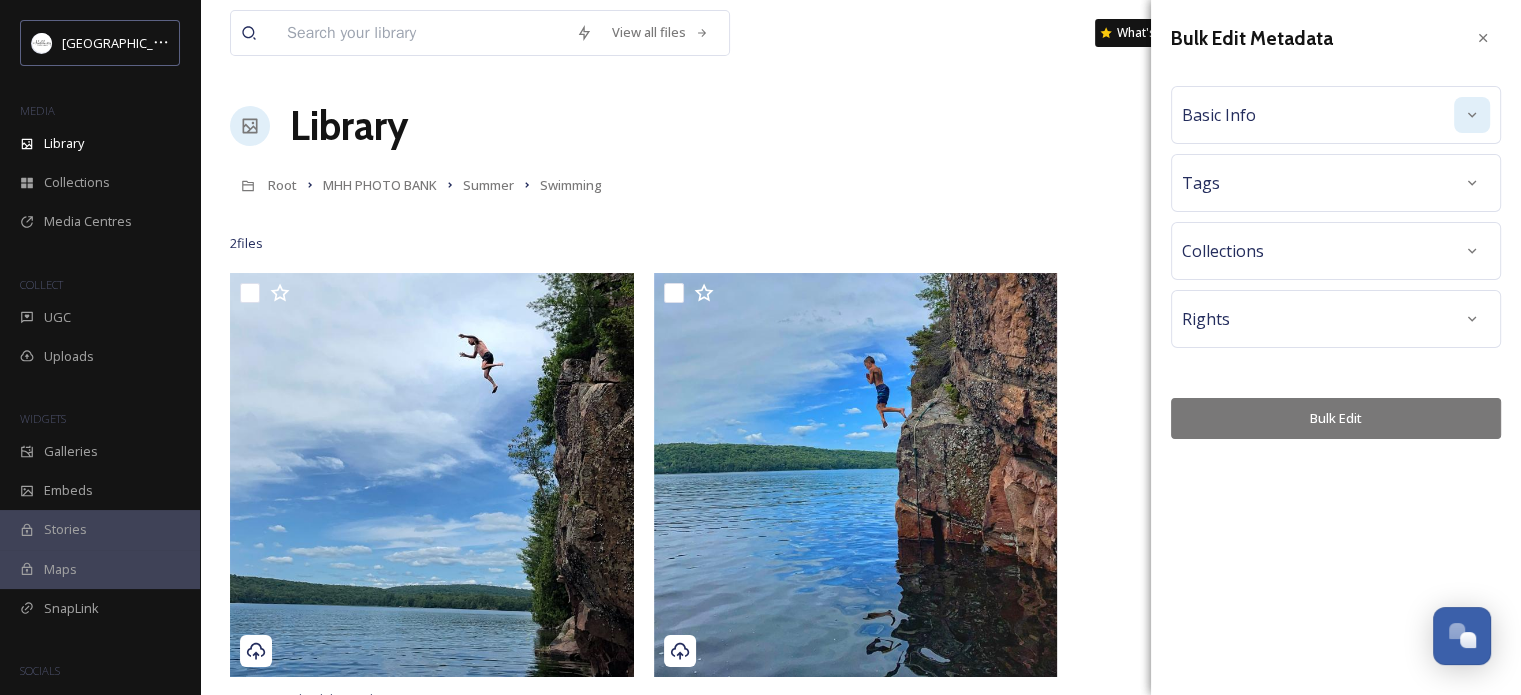 click at bounding box center [1472, 115] 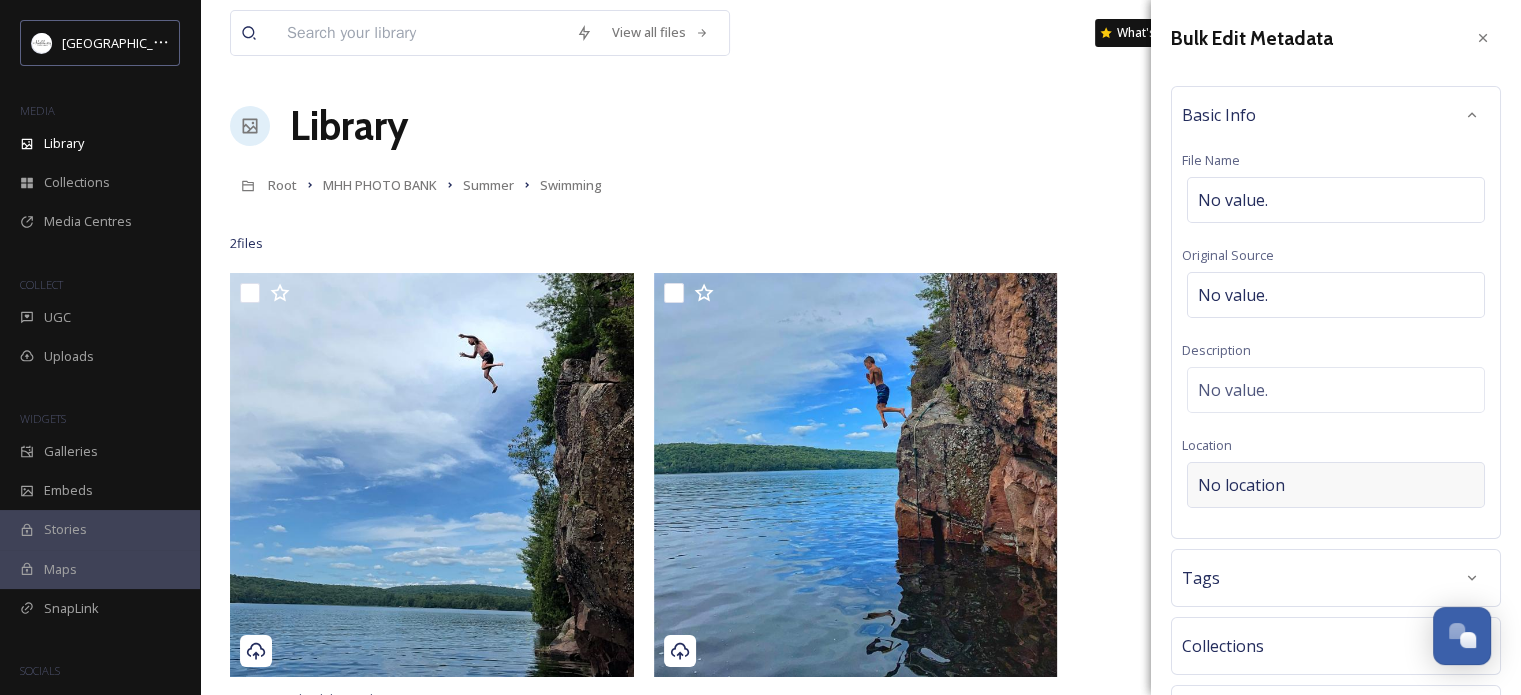 click on "No location" at bounding box center (1241, 485) 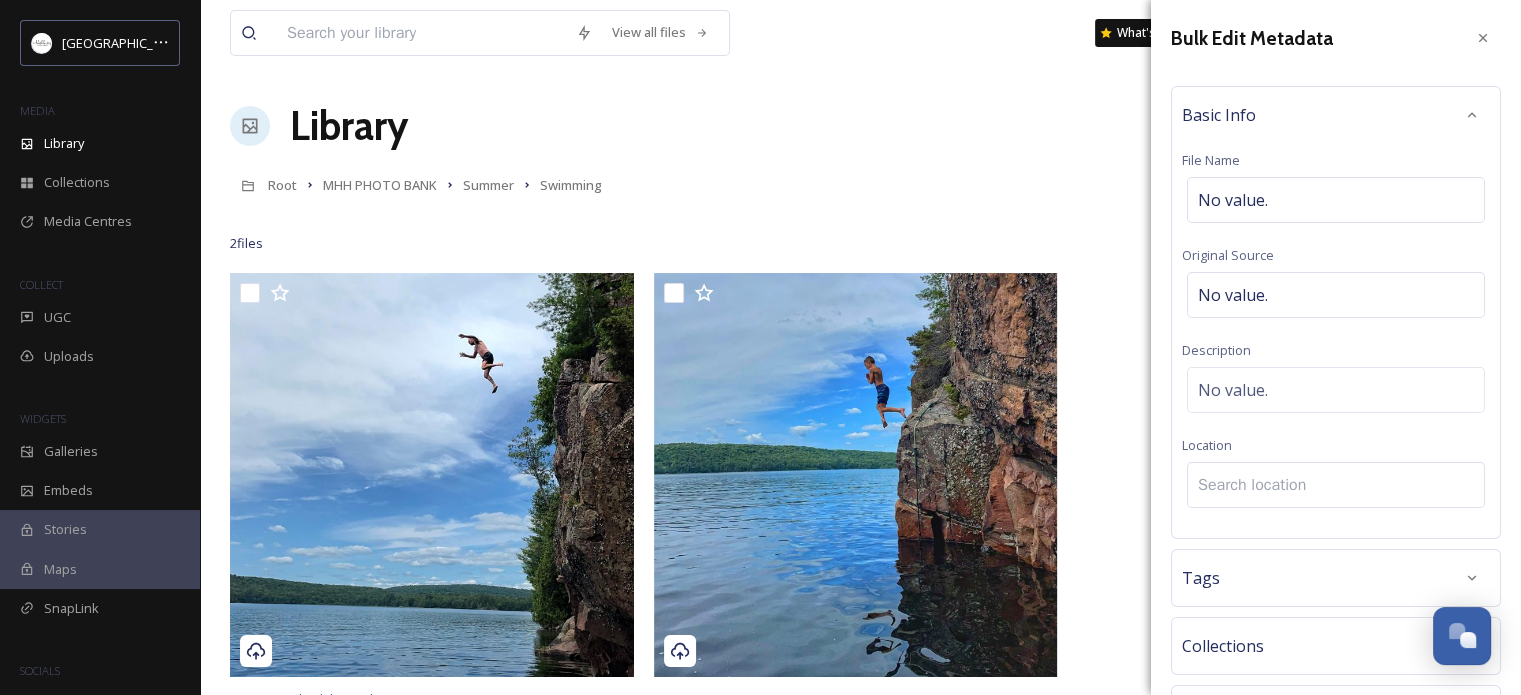 click at bounding box center (1336, 485) 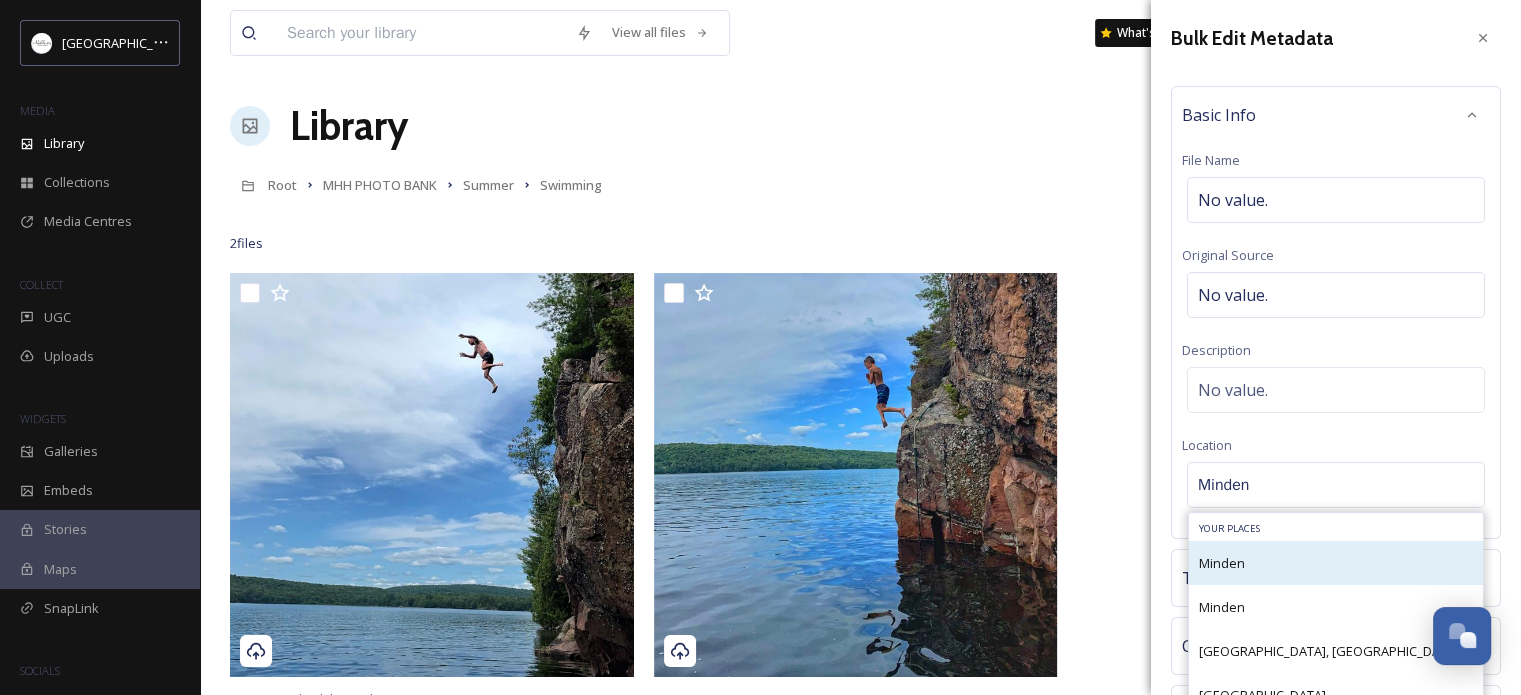 type on "Minden" 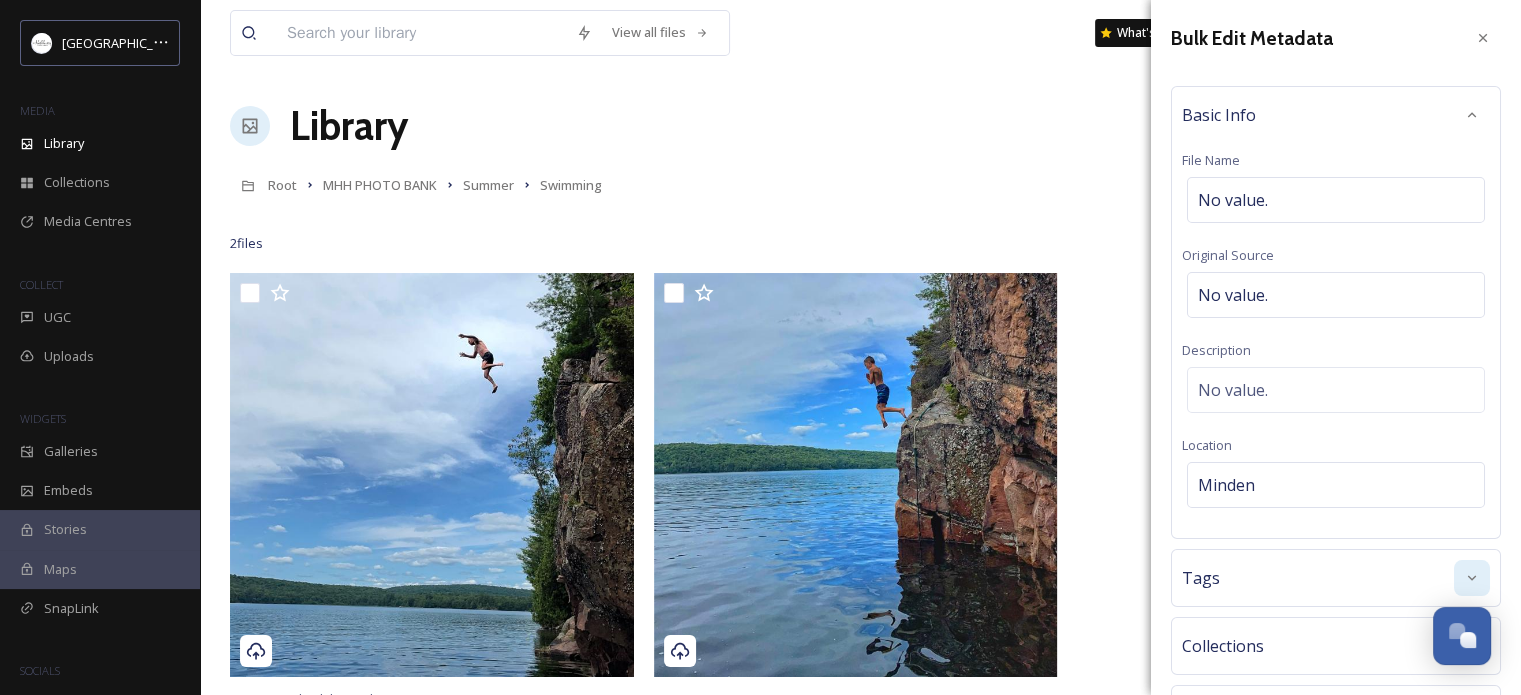 click 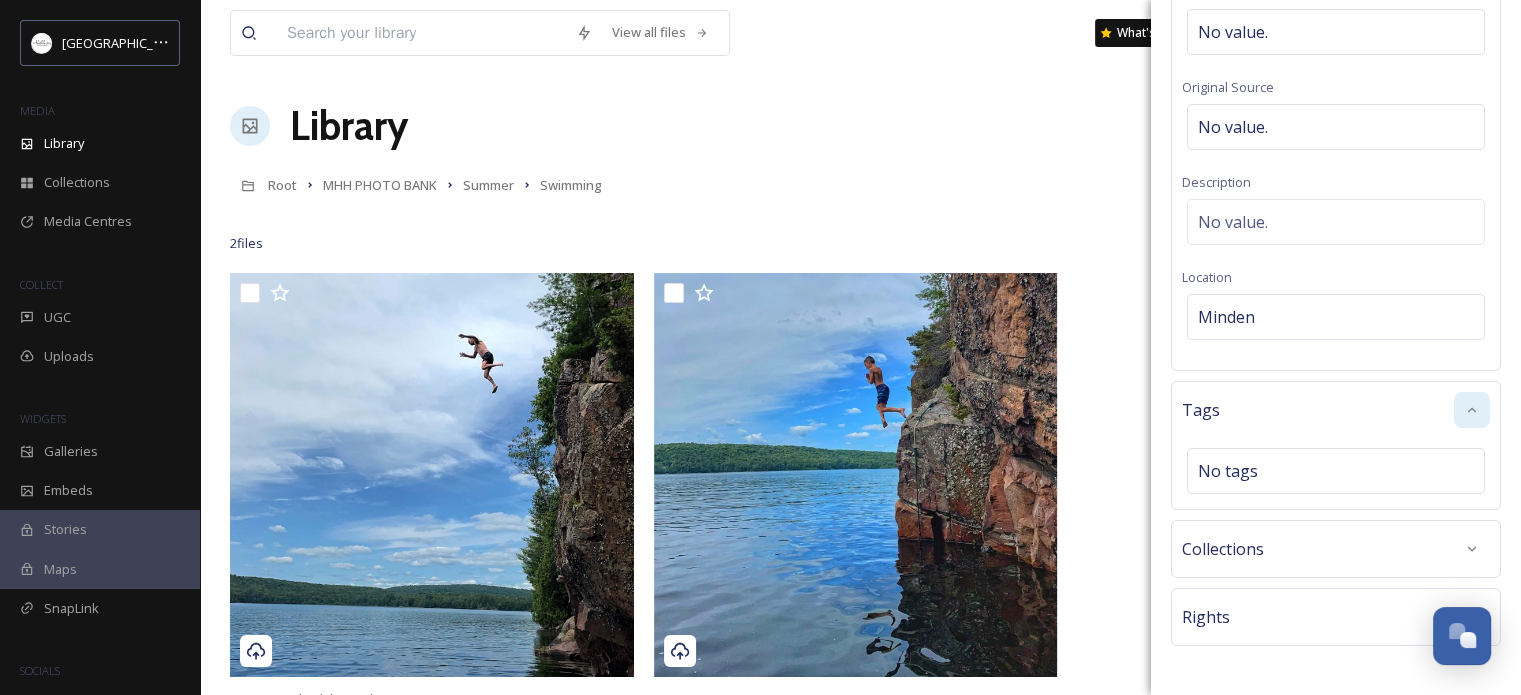 scroll, scrollTop: 200, scrollLeft: 0, axis: vertical 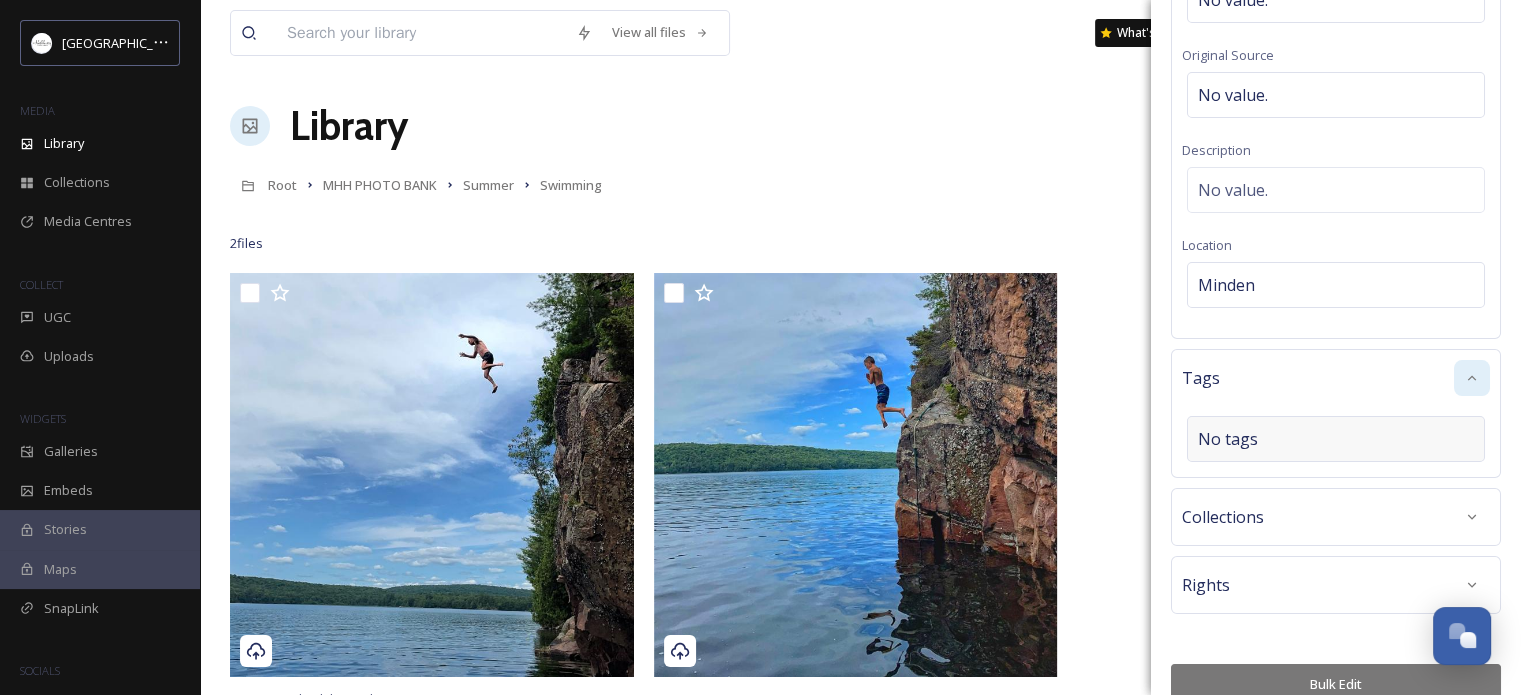 click on "No tags" at bounding box center (1228, 439) 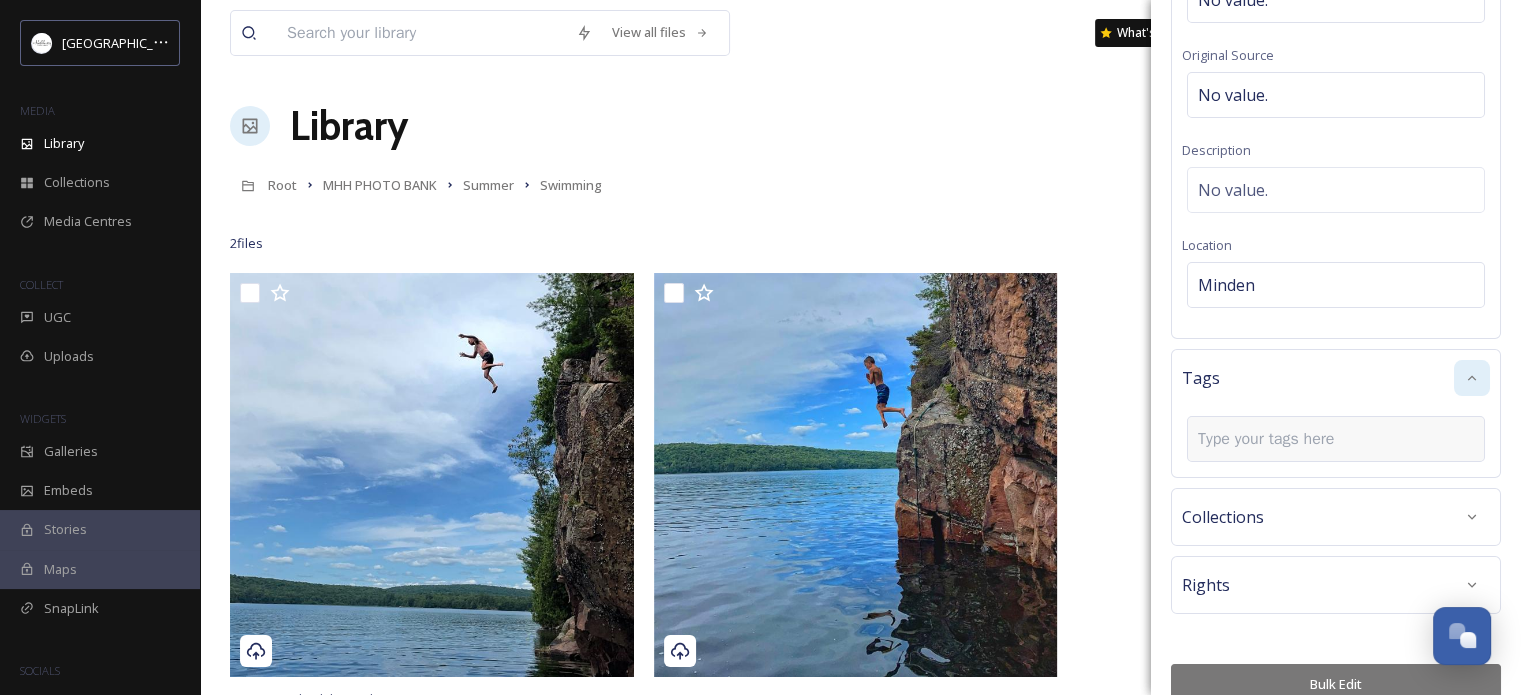 scroll, scrollTop: 226, scrollLeft: 0, axis: vertical 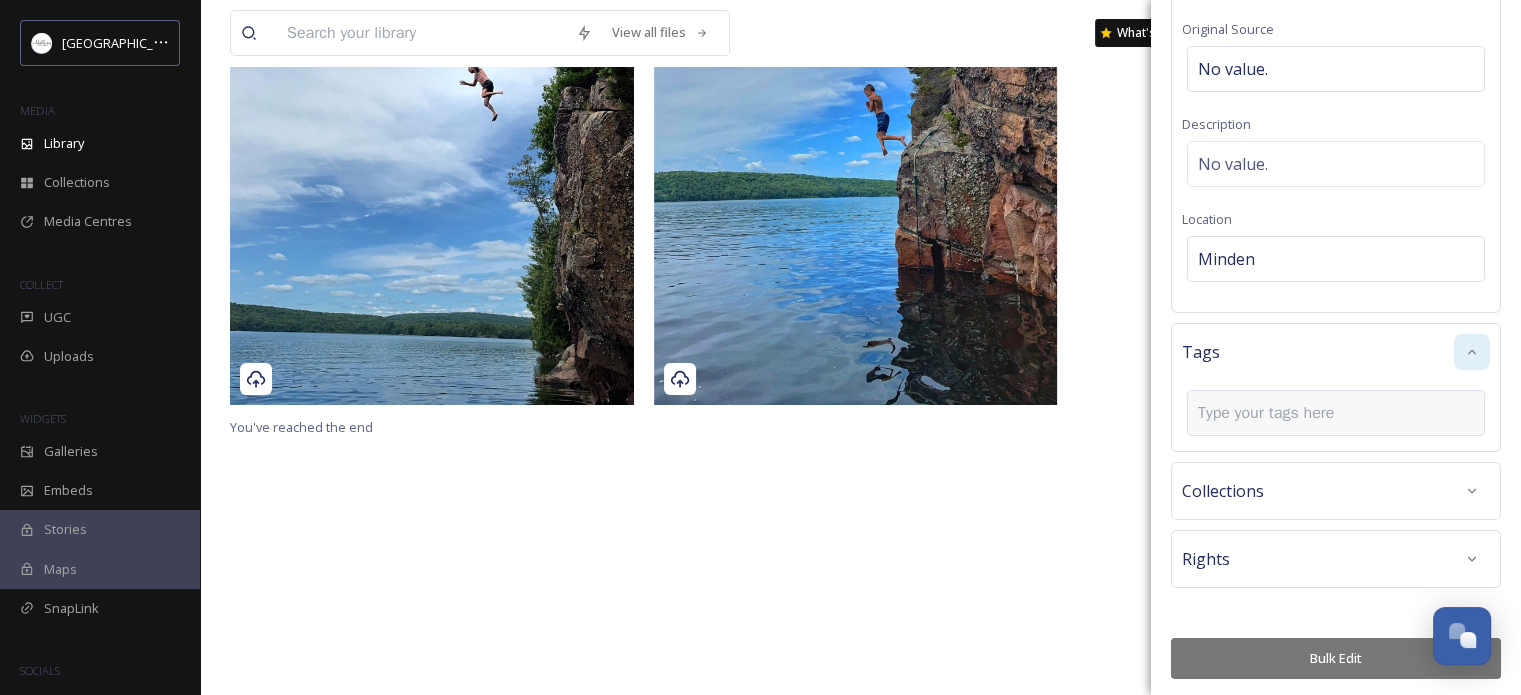 click at bounding box center (1274, 413) 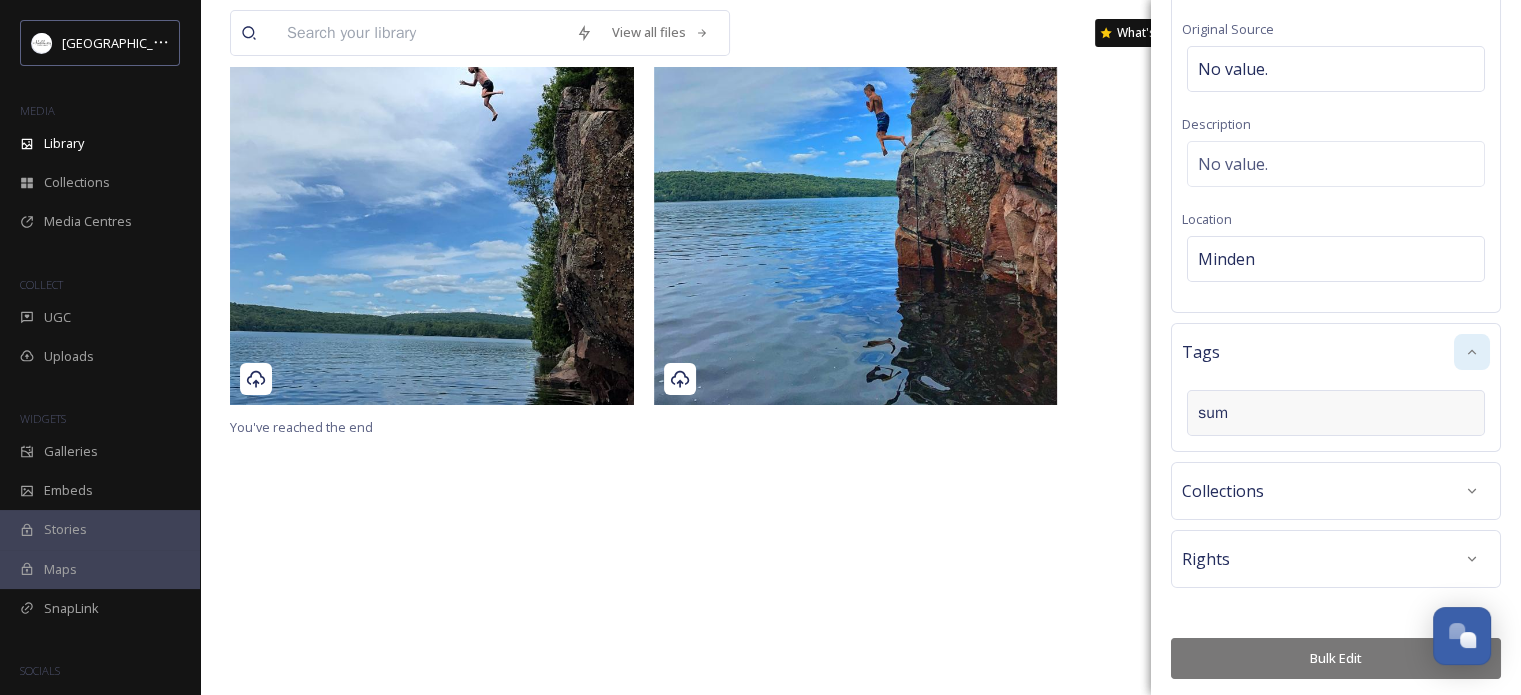 type on "summ" 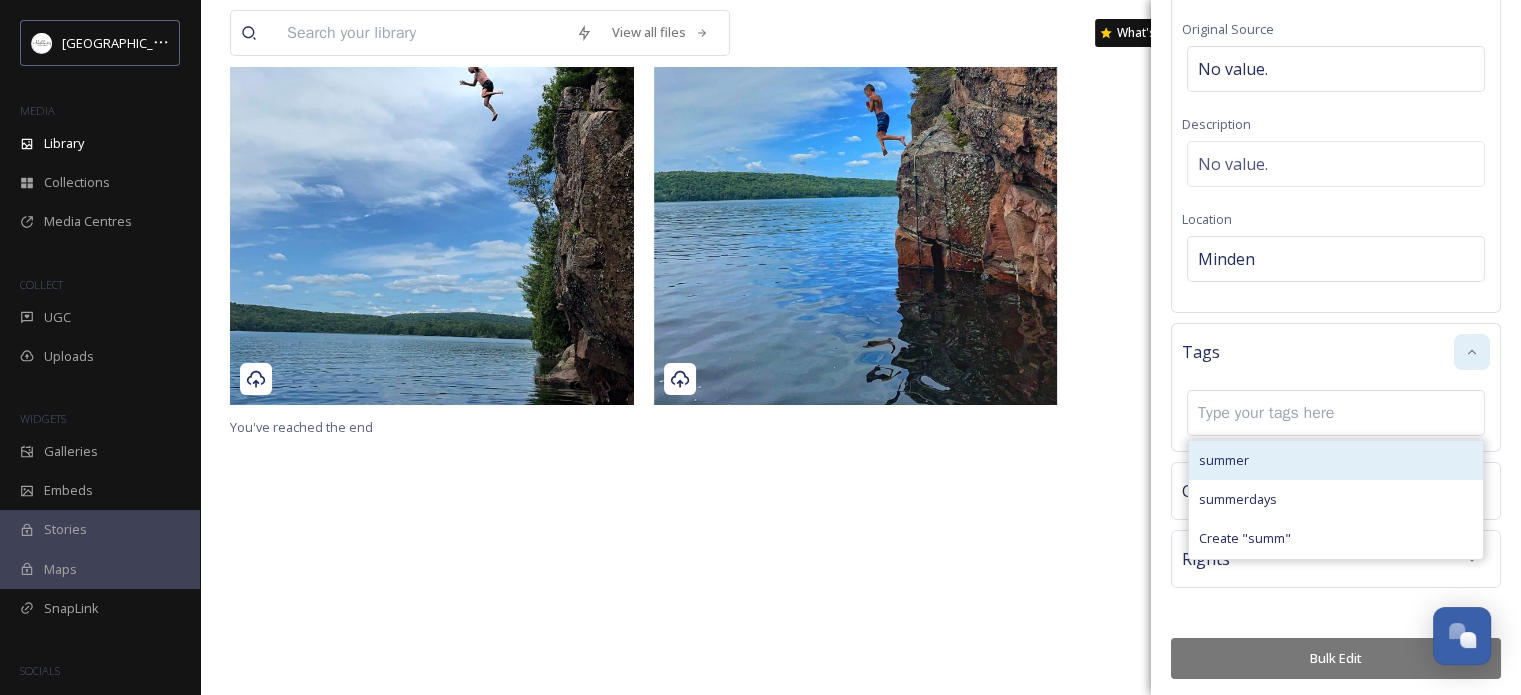 scroll, scrollTop: 266, scrollLeft: 0, axis: vertical 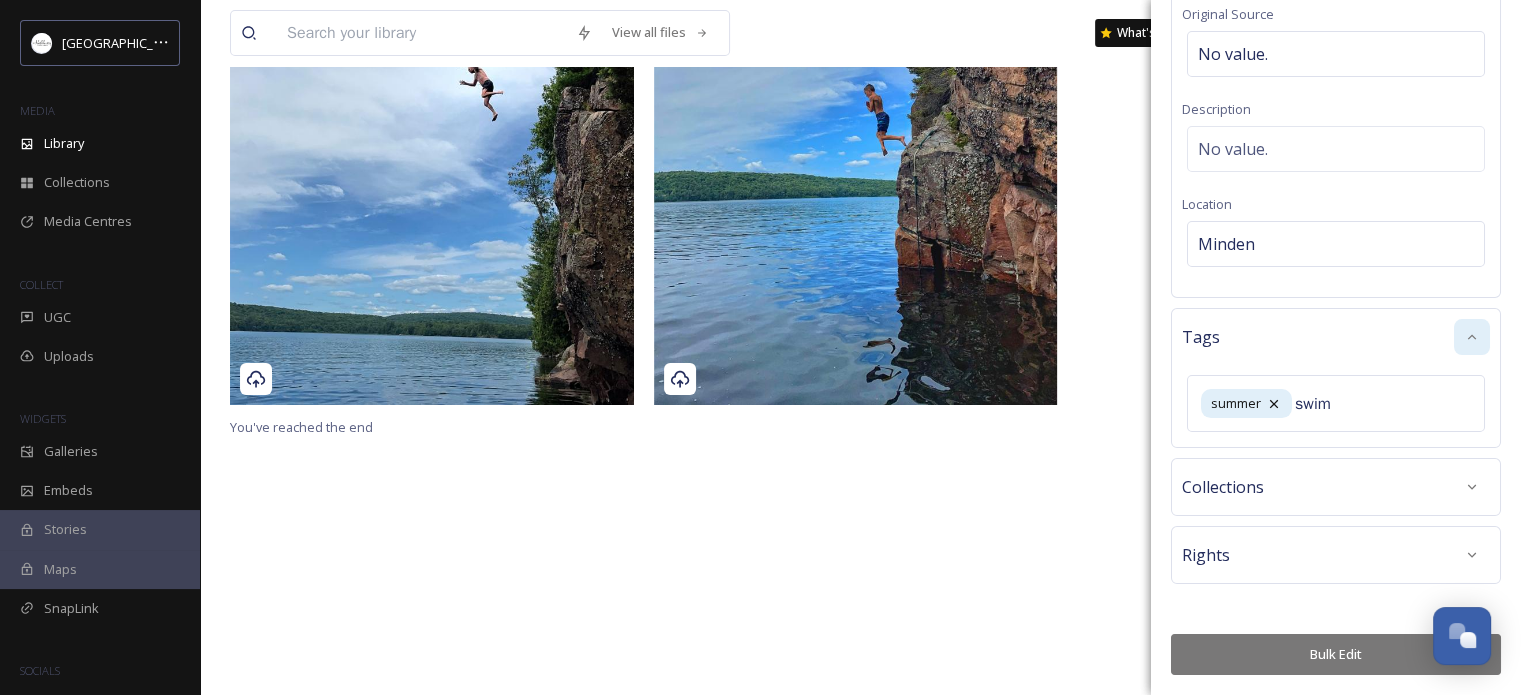 type on "swimm" 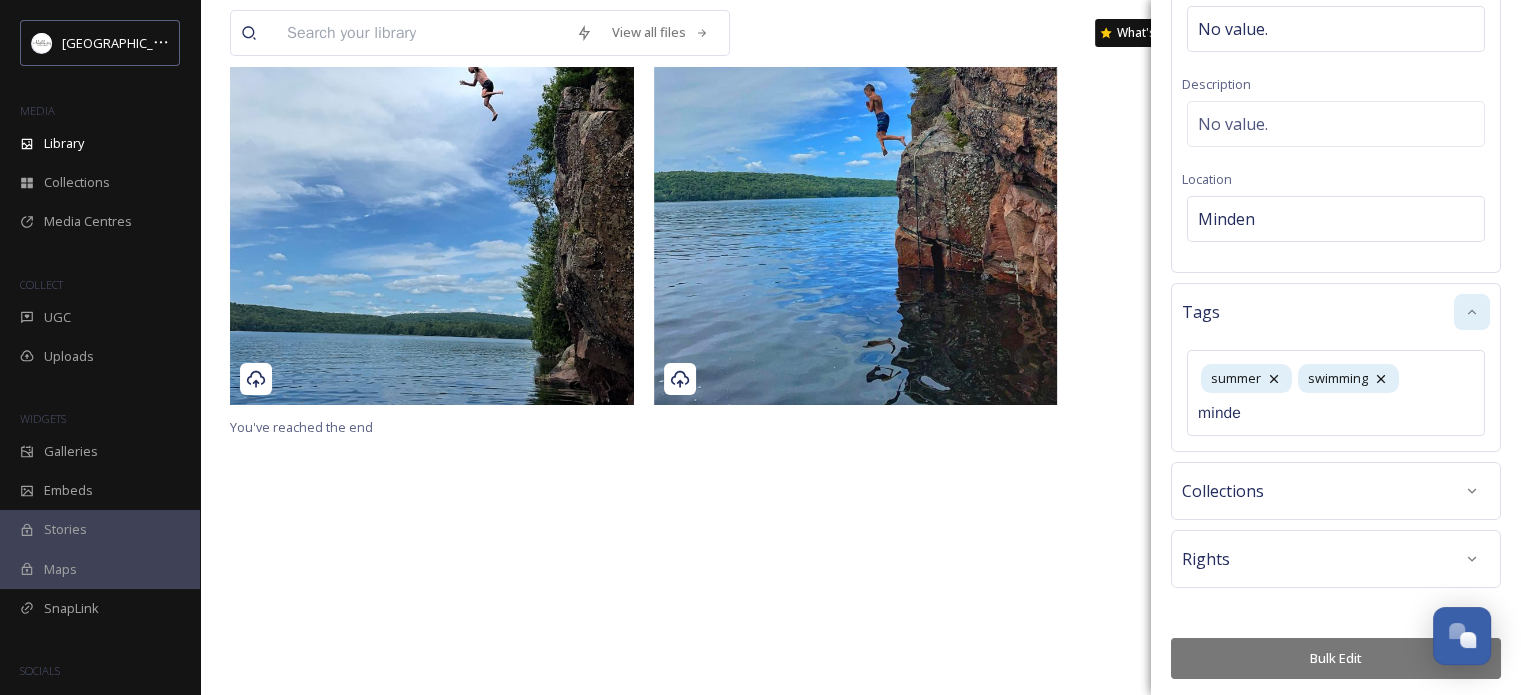 type on "minden" 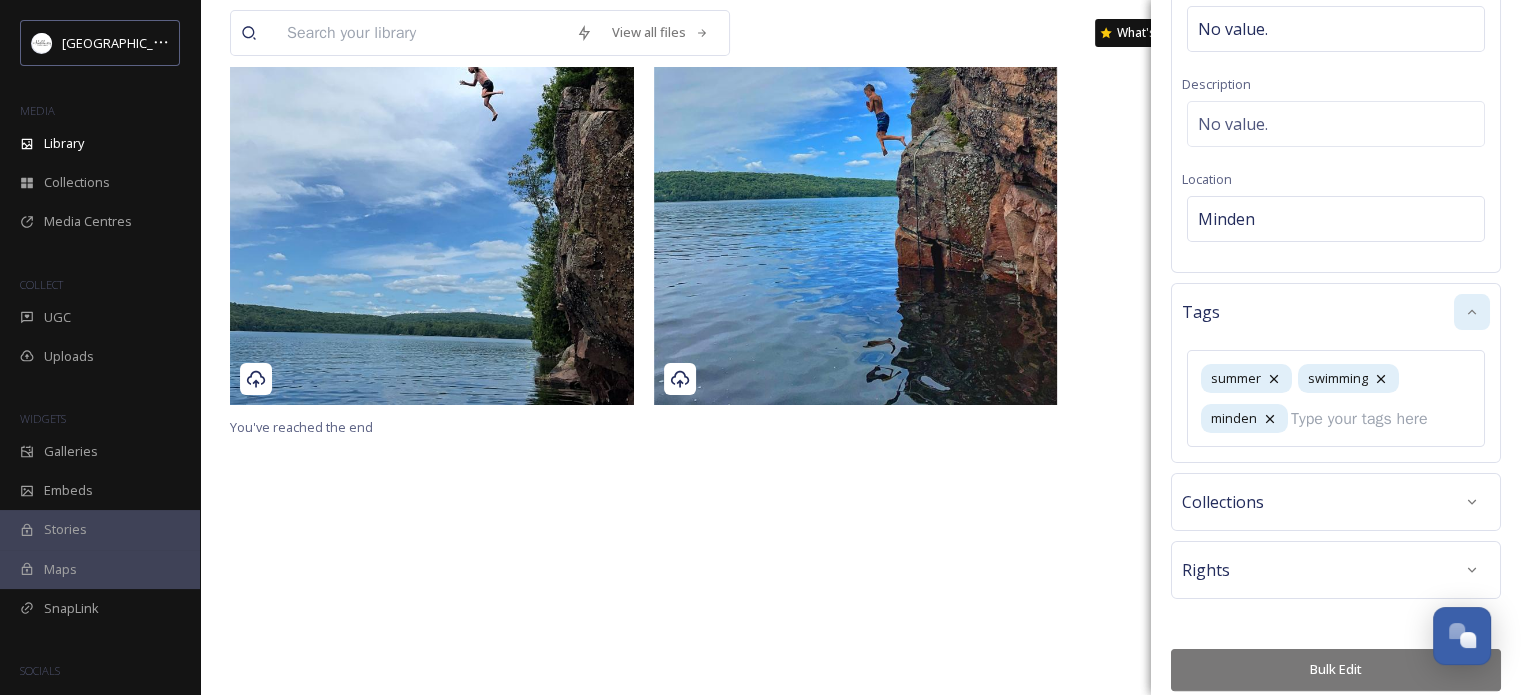 scroll, scrollTop: 306, scrollLeft: 0, axis: vertical 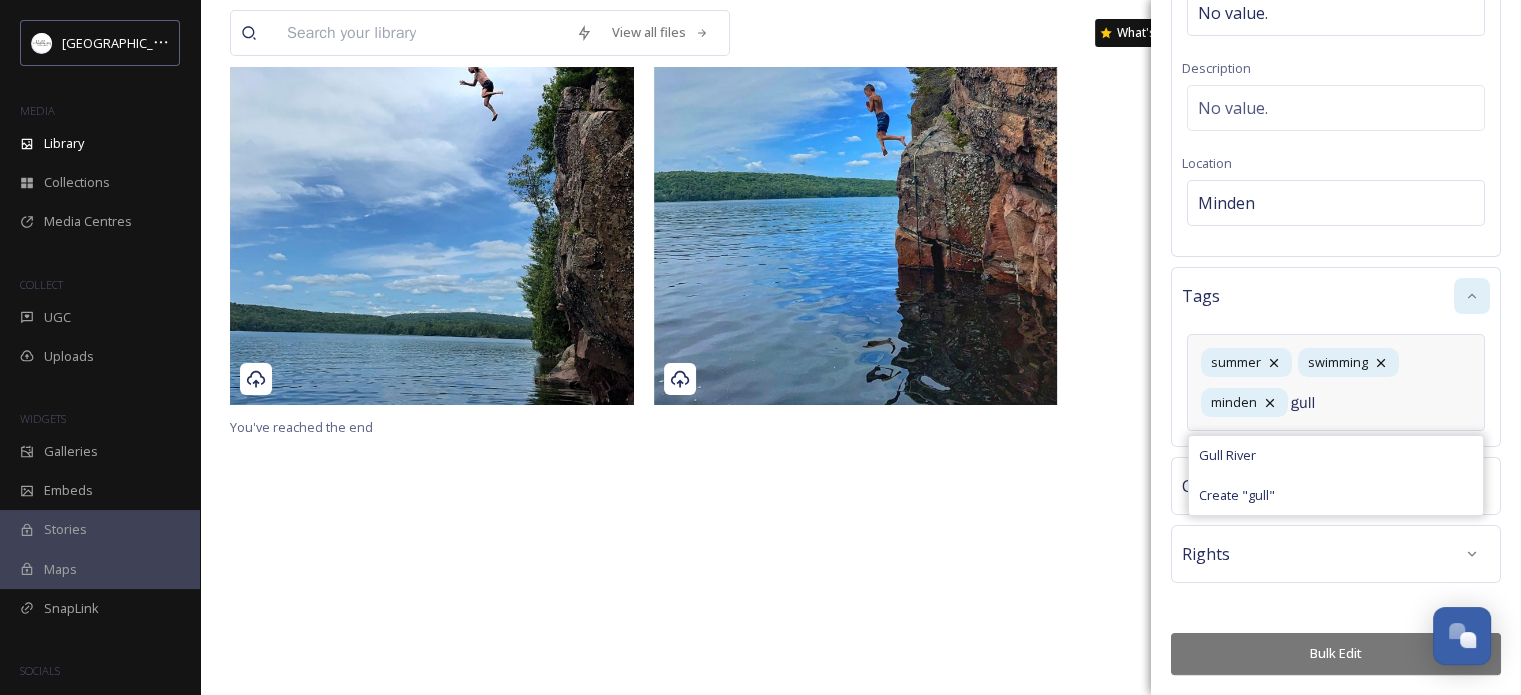type on "gull" 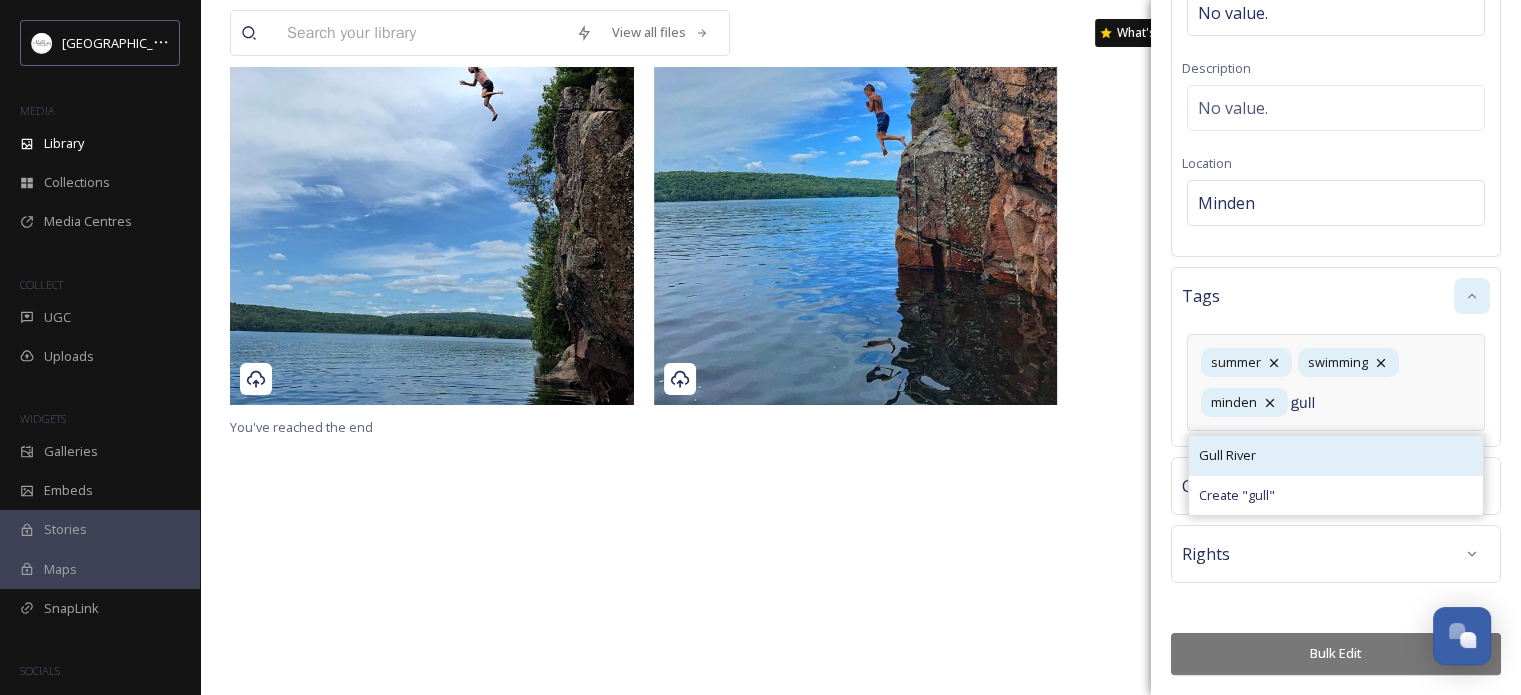 click on "Gull River" at bounding box center (1336, 455) 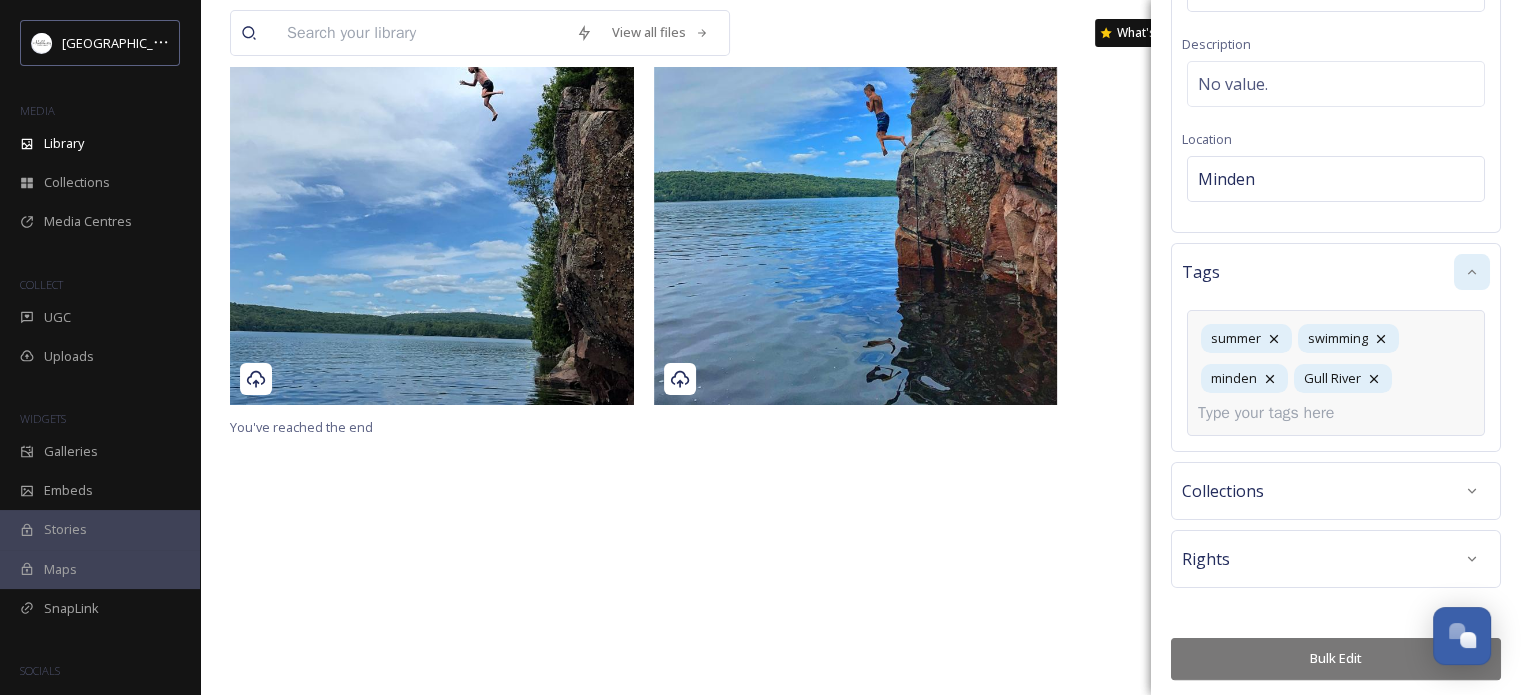 click on "Bulk Edit" at bounding box center (1336, 658) 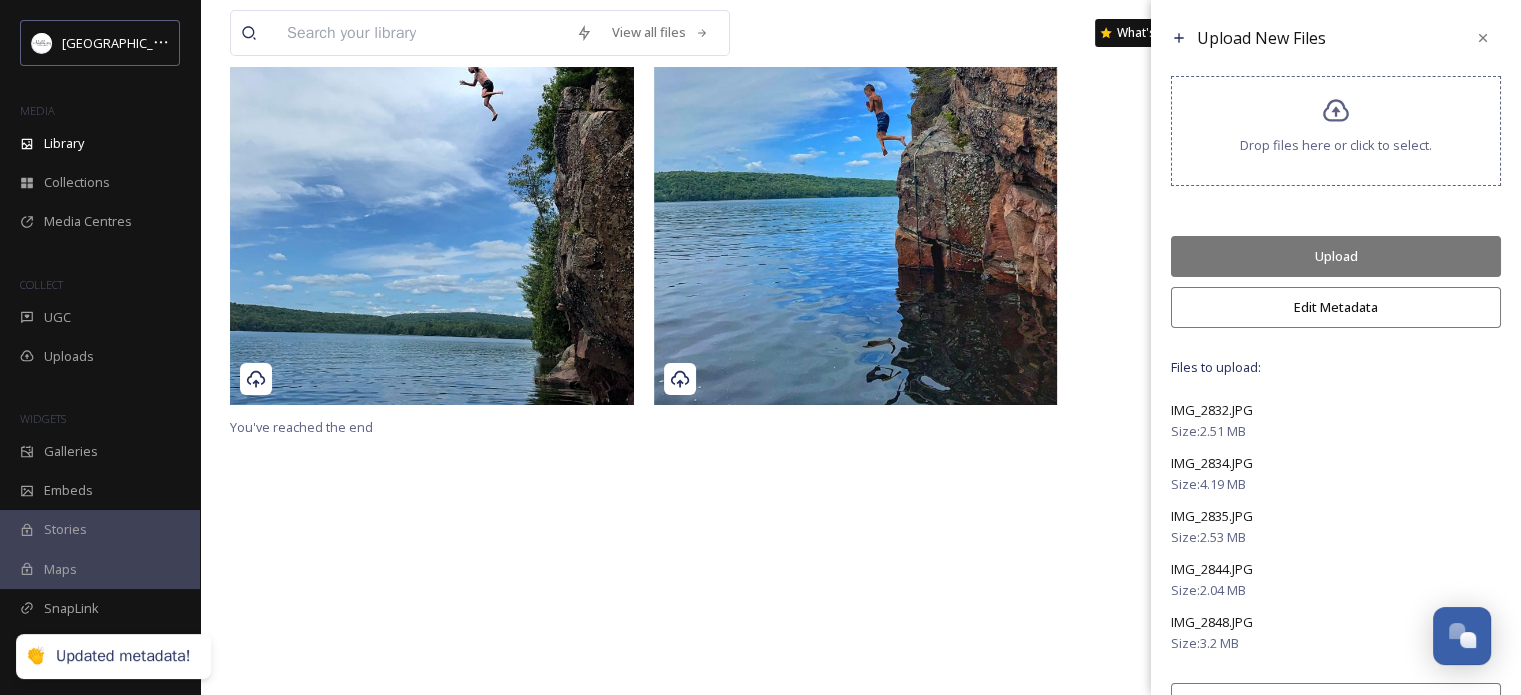 click on "Upload" at bounding box center [1336, 256] 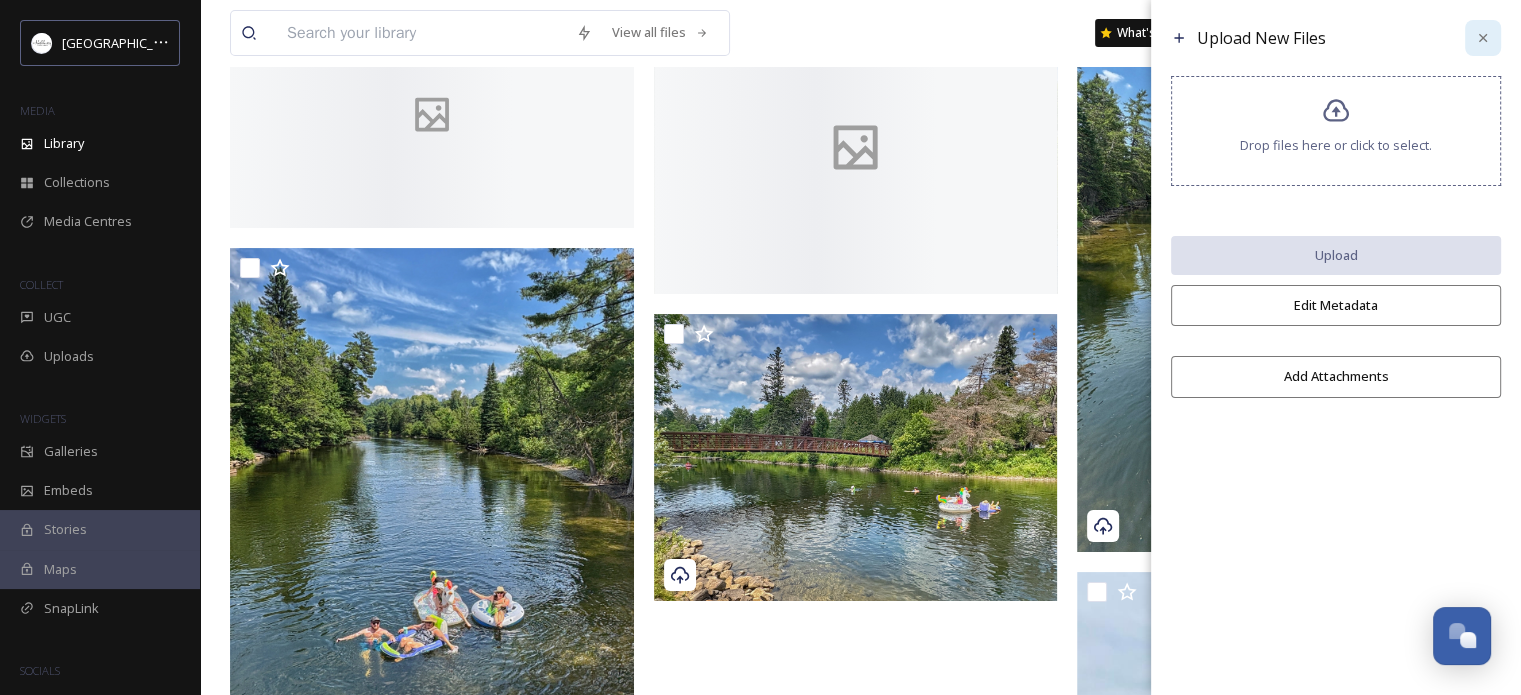 click 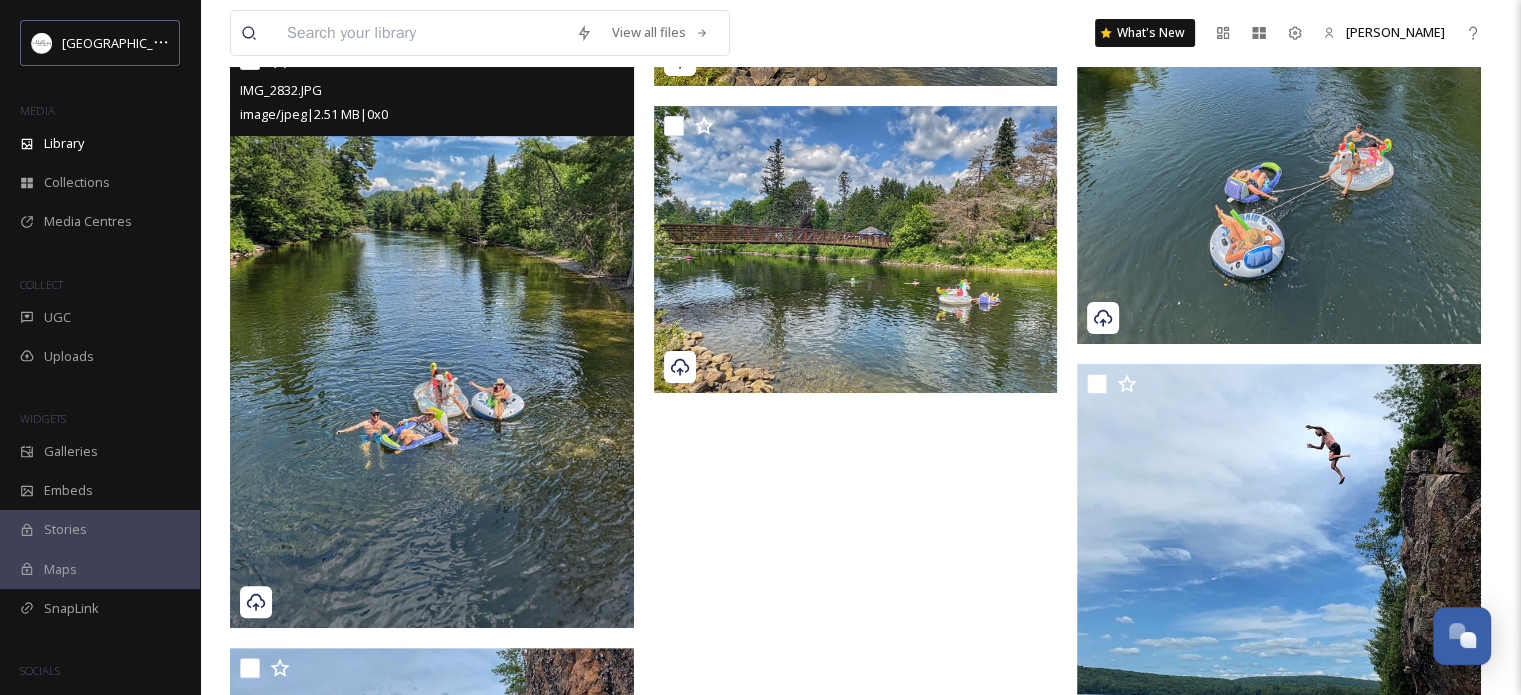 scroll, scrollTop: 600, scrollLeft: 0, axis: vertical 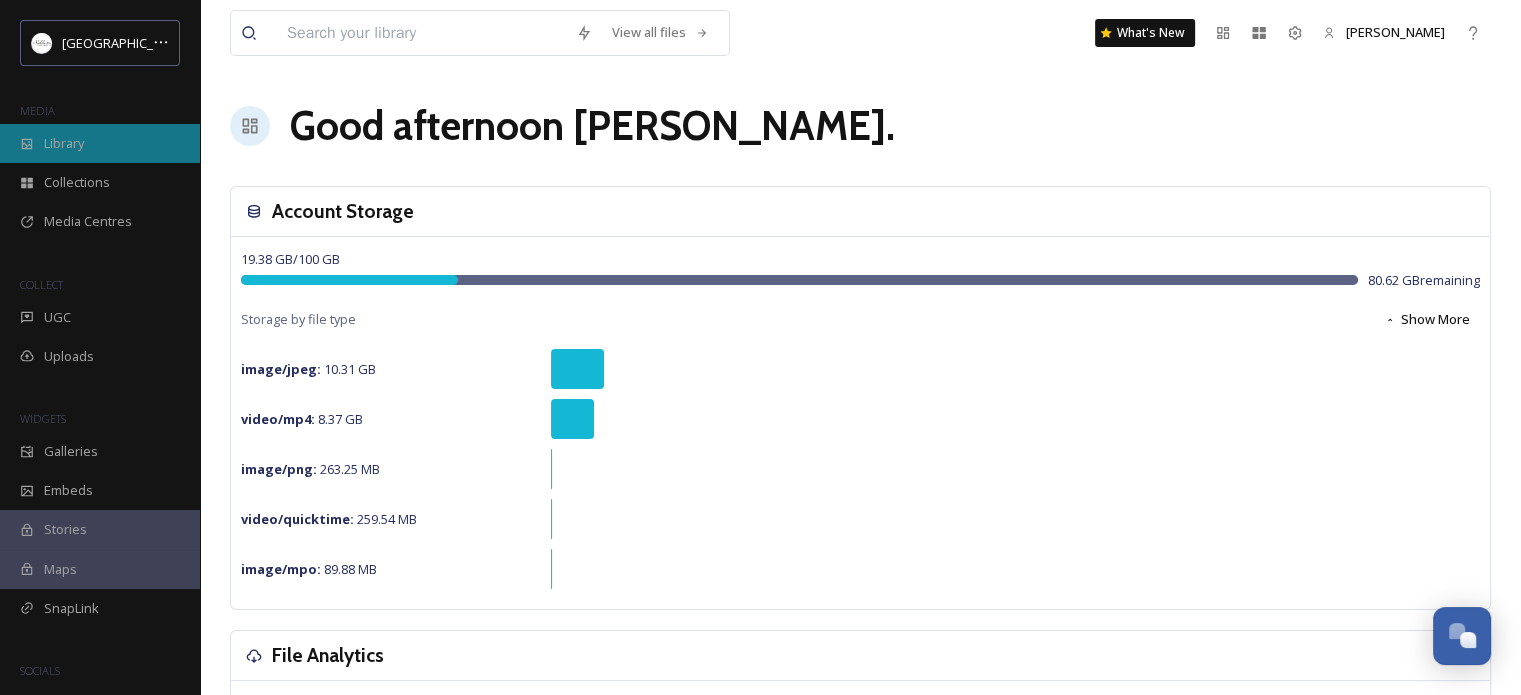 click on "Library" at bounding box center (100, 143) 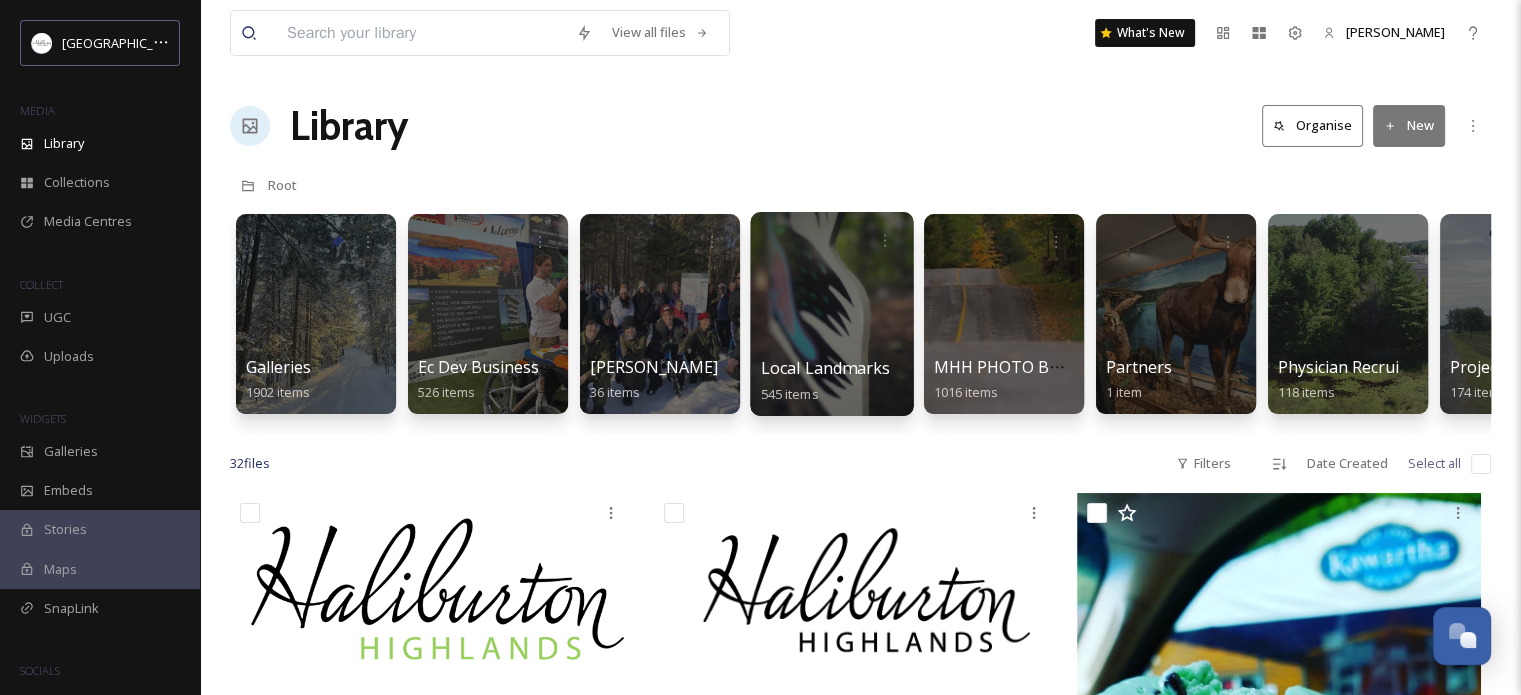 click at bounding box center (831, 314) 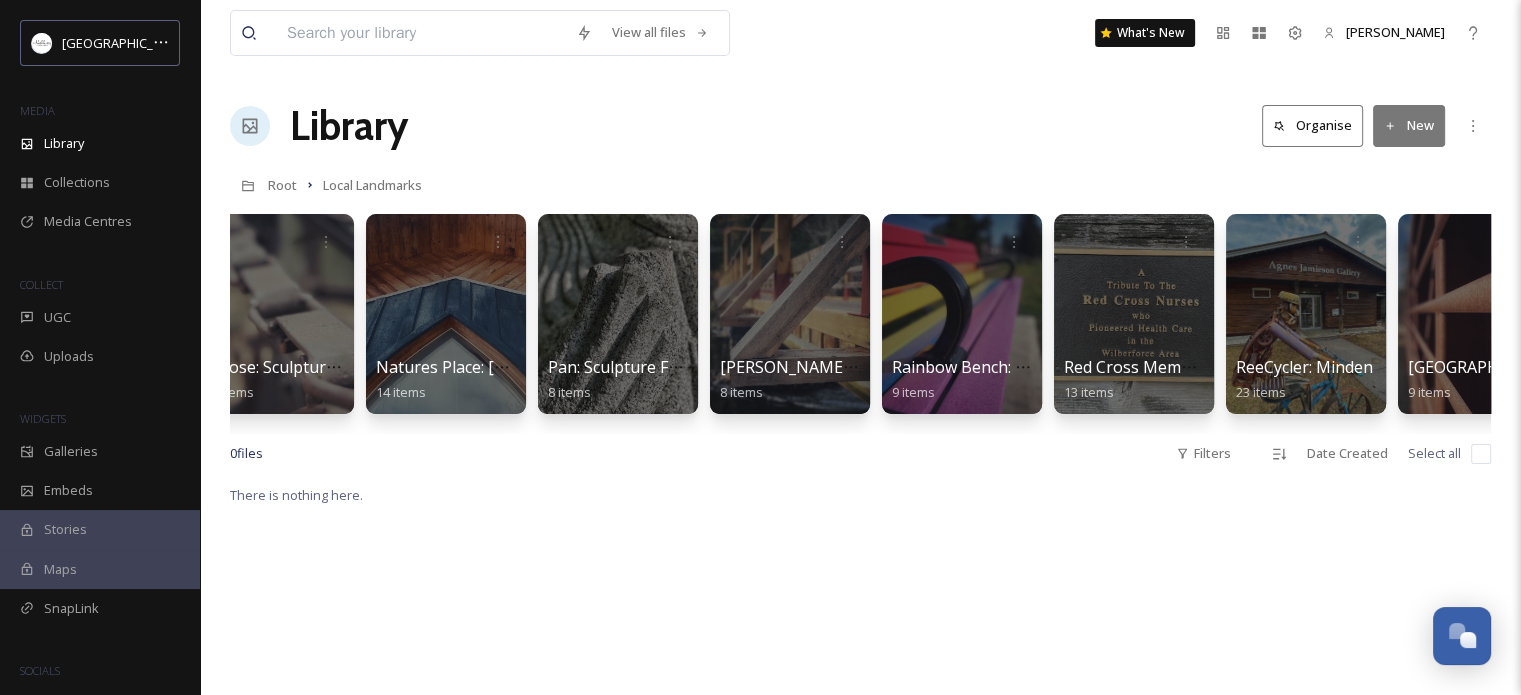 scroll, scrollTop: 0, scrollLeft: 3841, axis: horizontal 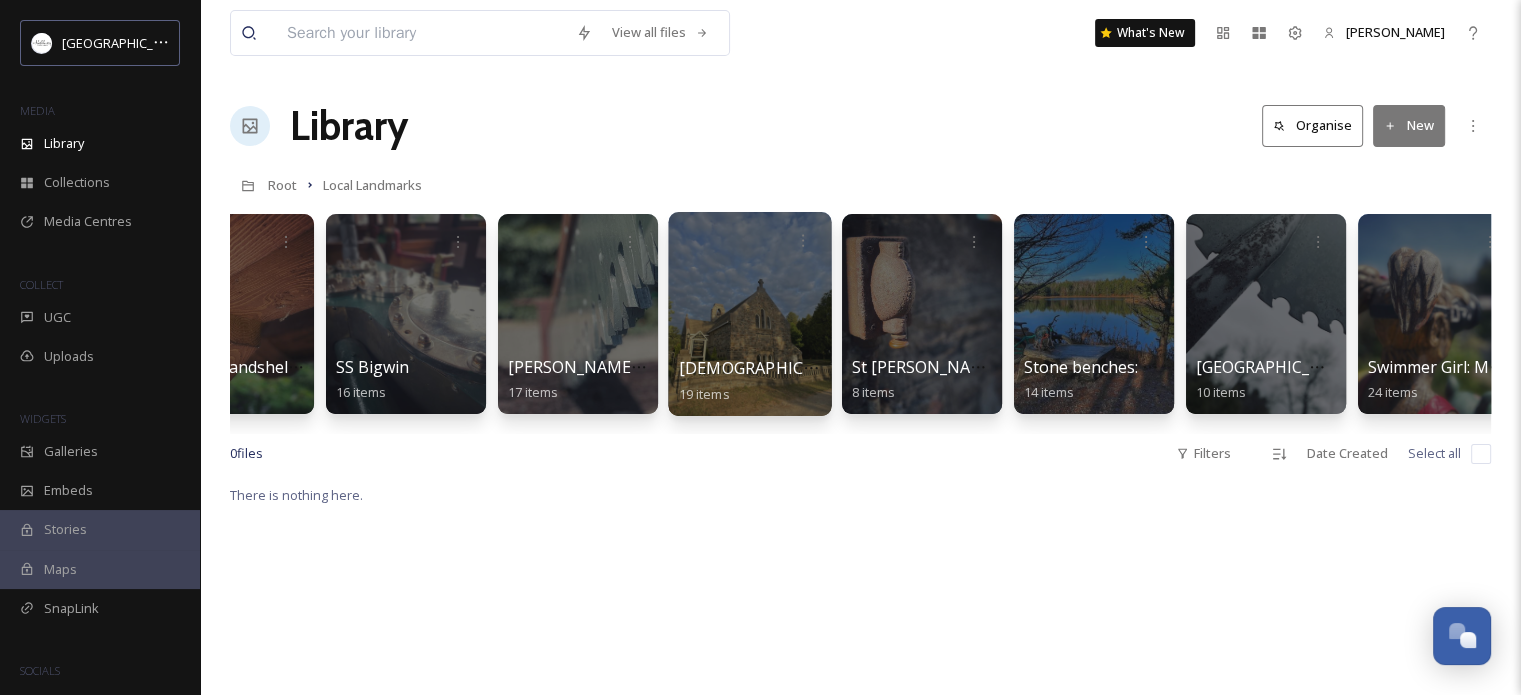 click at bounding box center [749, 314] 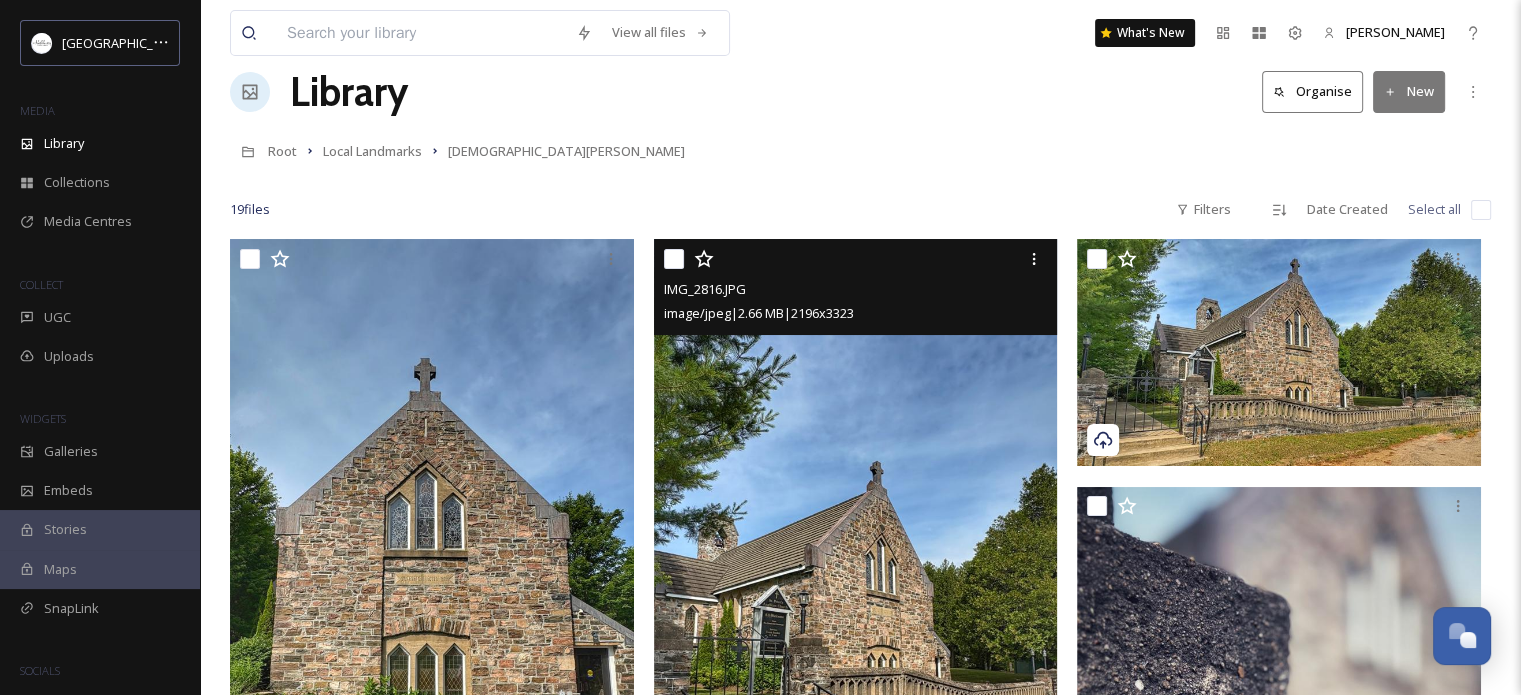 scroll, scrollTop: 0, scrollLeft: 0, axis: both 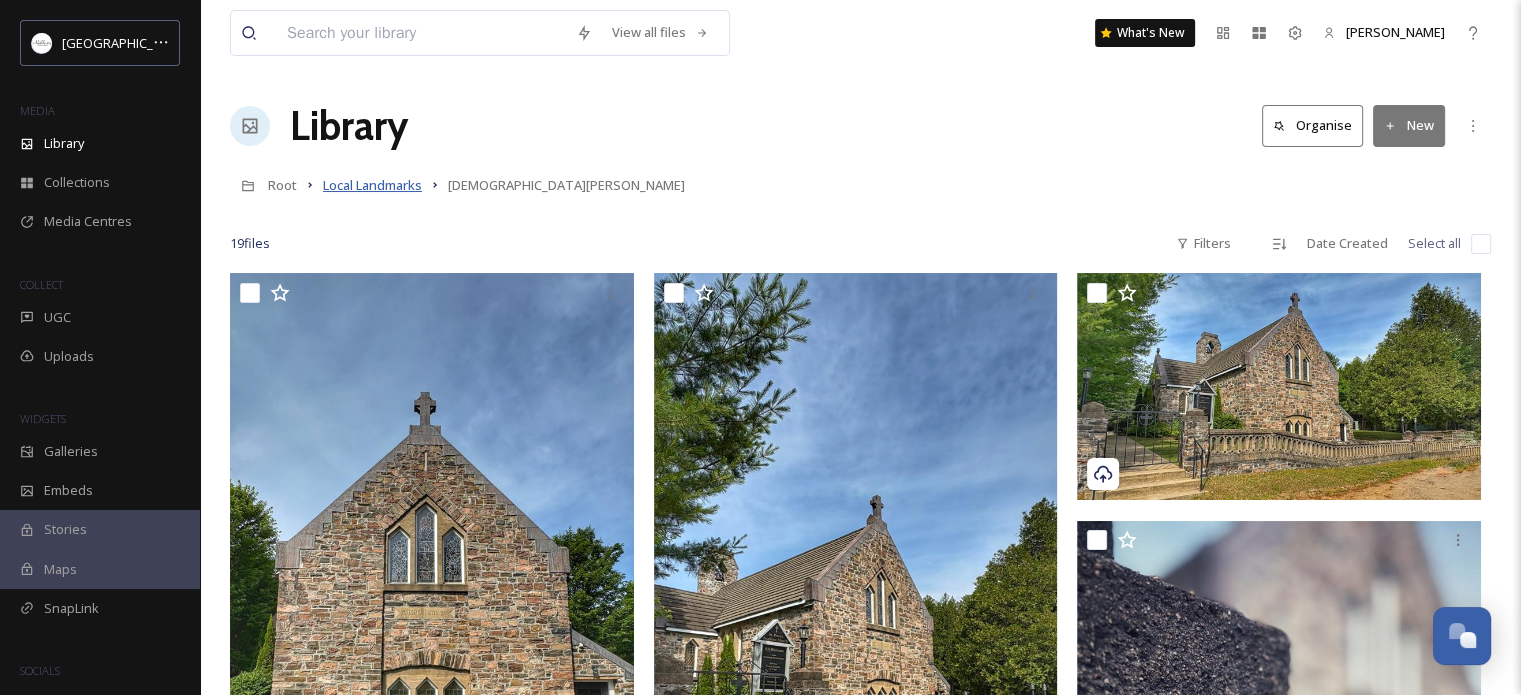 click on "Local Landmarks" at bounding box center [372, 185] 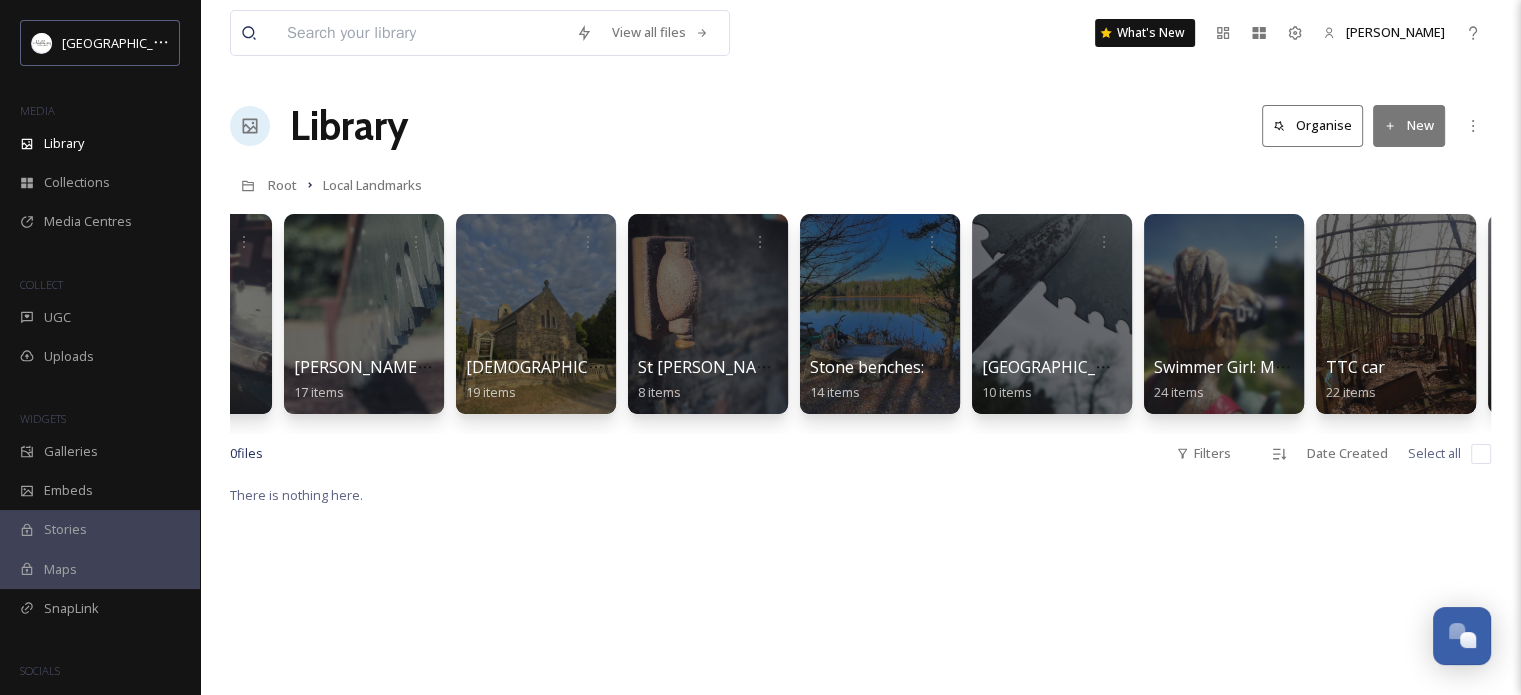 scroll, scrollTop: 0, scrollLeft: 5332, axis: horizontal 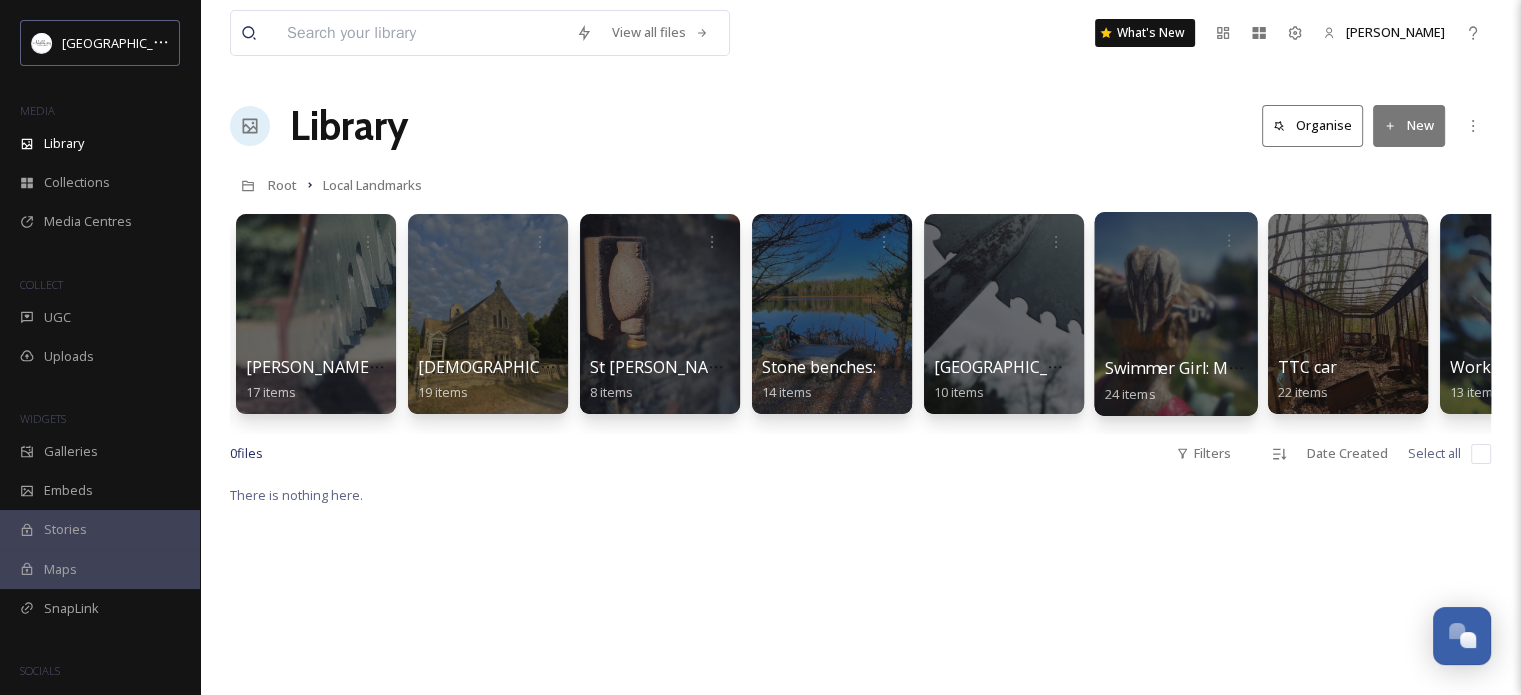click at bounding box center [1175, 314] 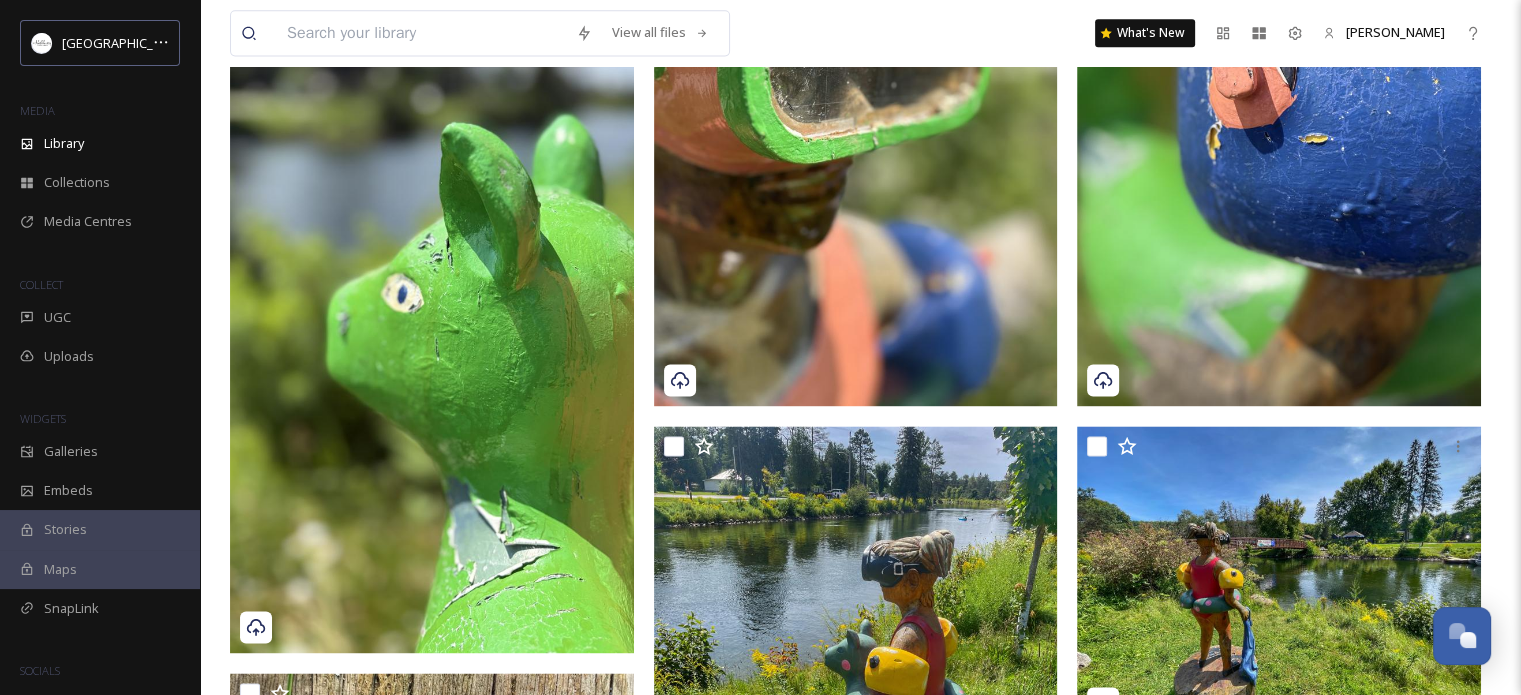 scroll, scrollTop: 2000, scrollLeft: 0, axis: vertical 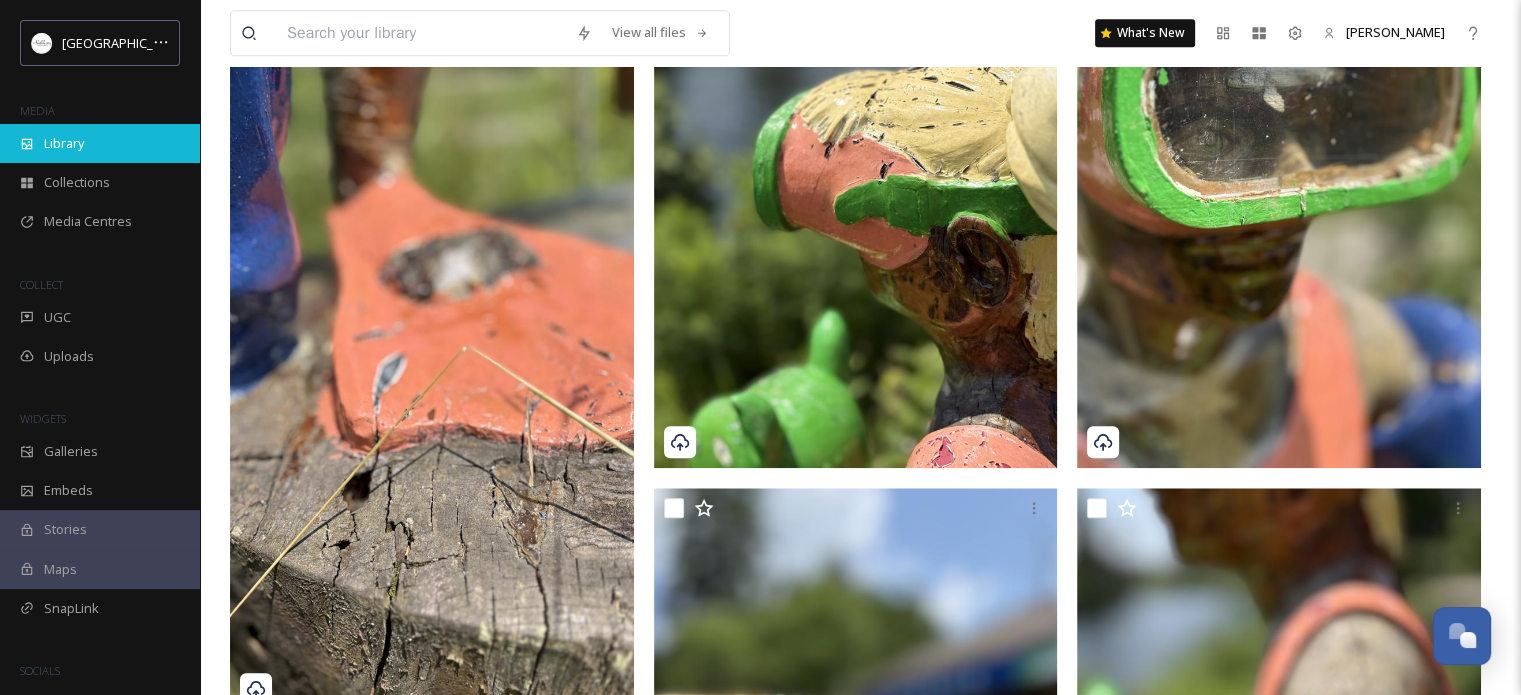 click on "Library" at bounding box center [100, 143] 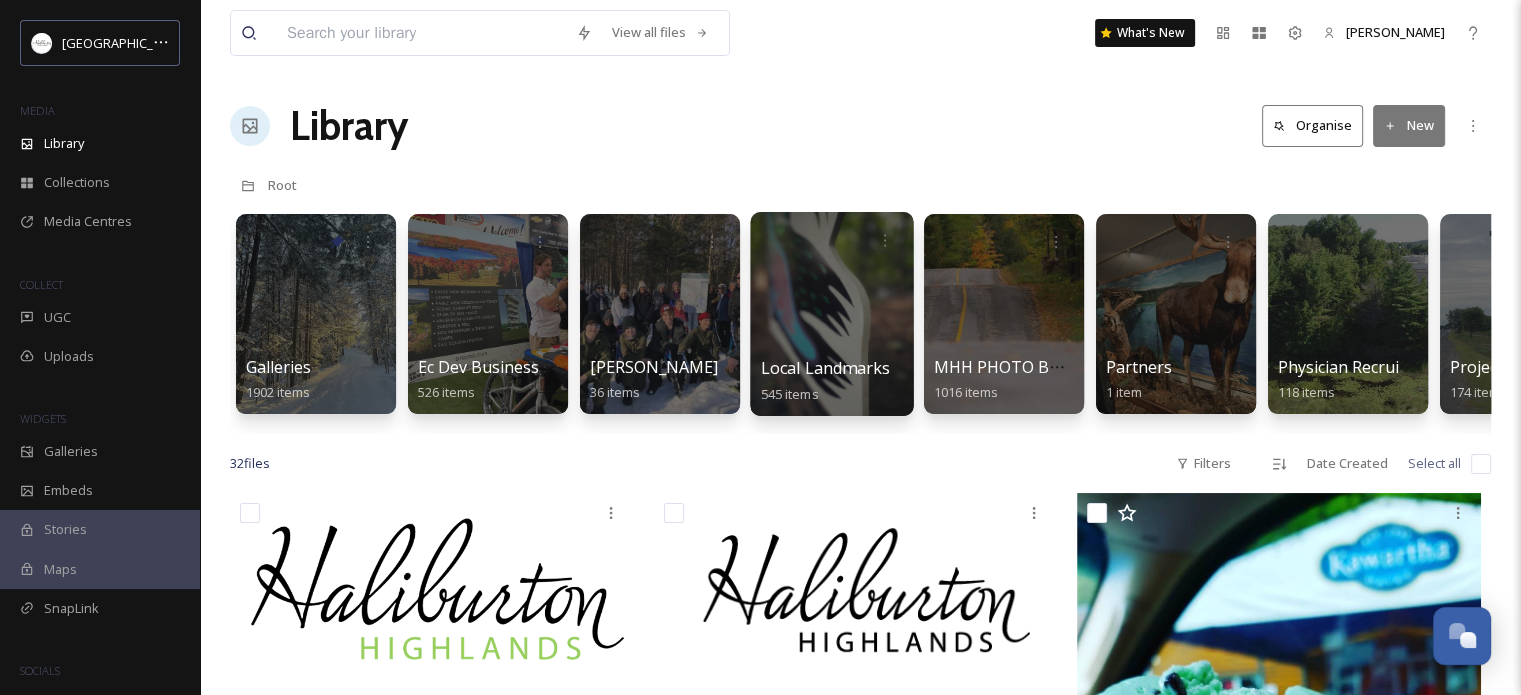 click at bounding box center (831, 314) 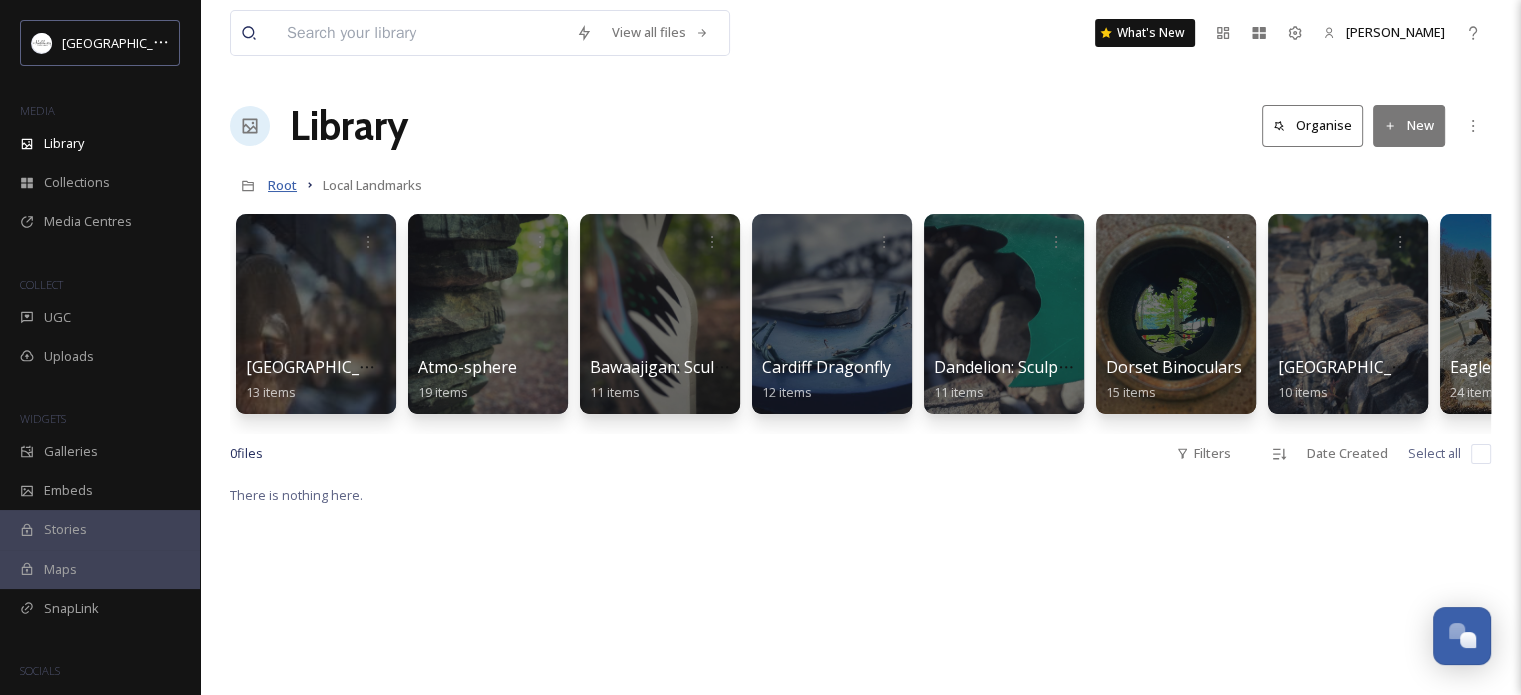 click on "Root" at bounding box center [282, 185] 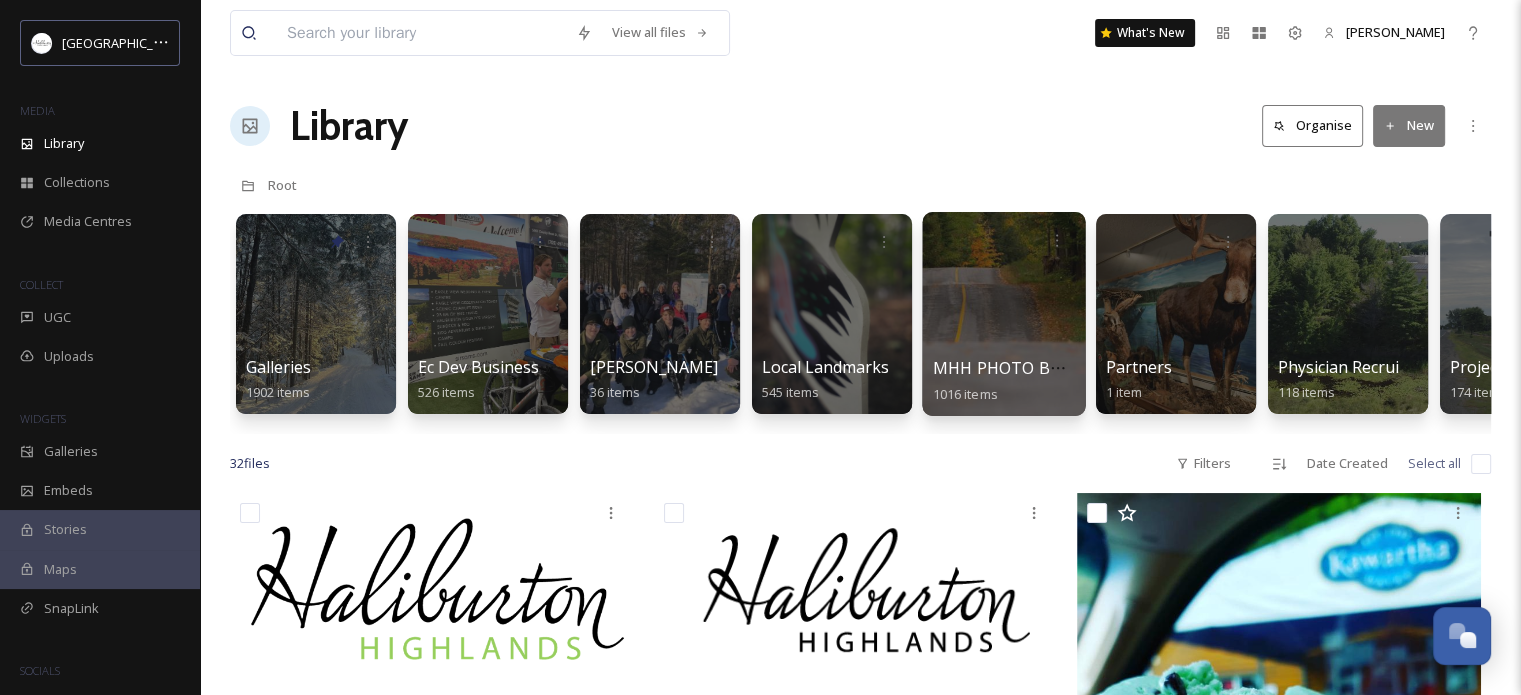 click at bounding box center [1003, 314] 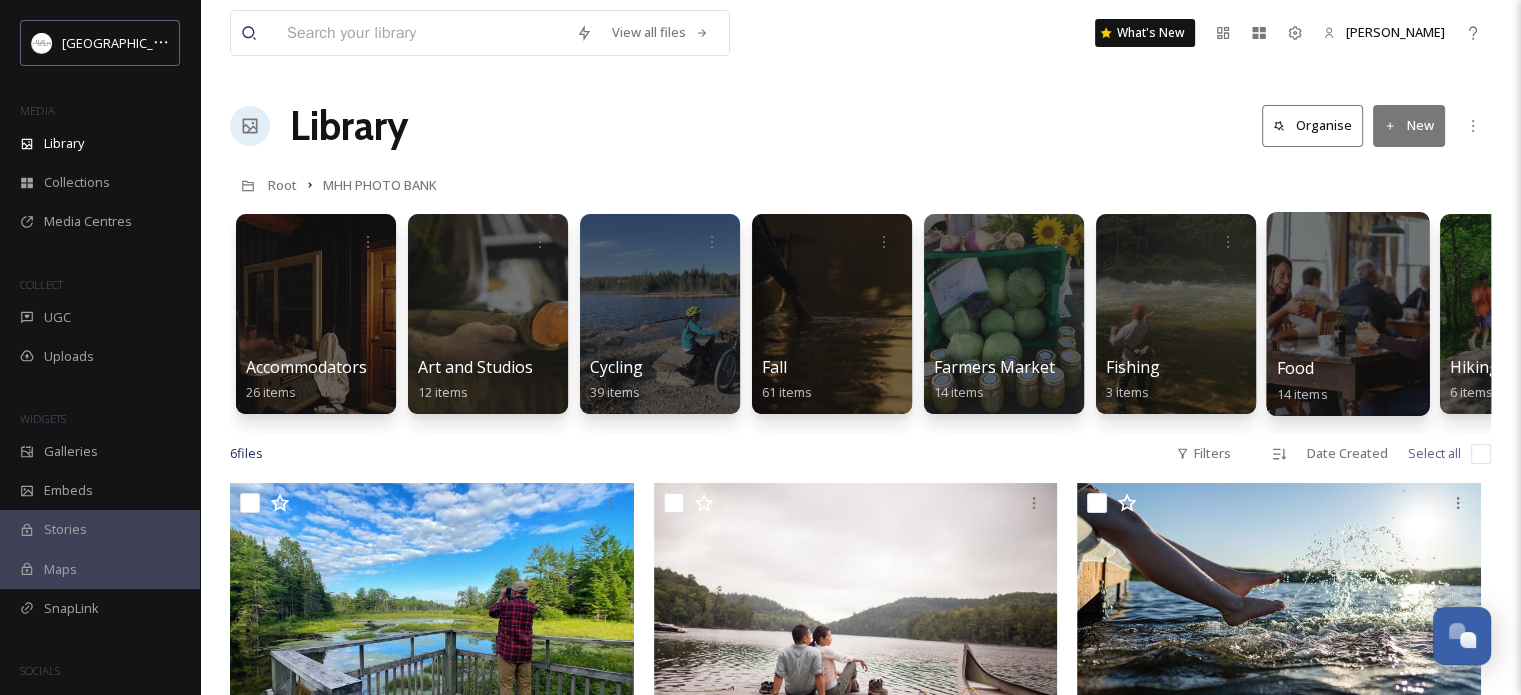 click at bounding box center (1347, 314) 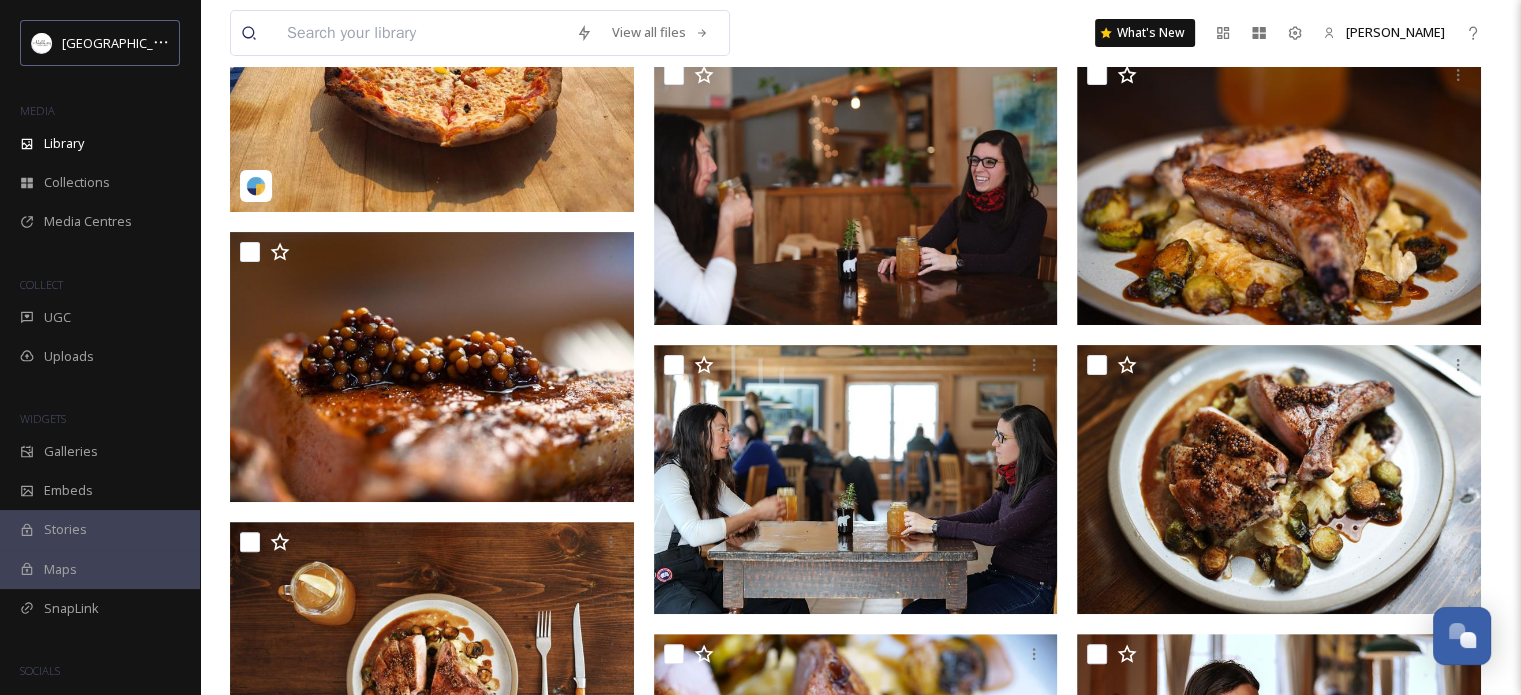 scroll, scrollTop: 0, scrollLeft: 0, axis: both 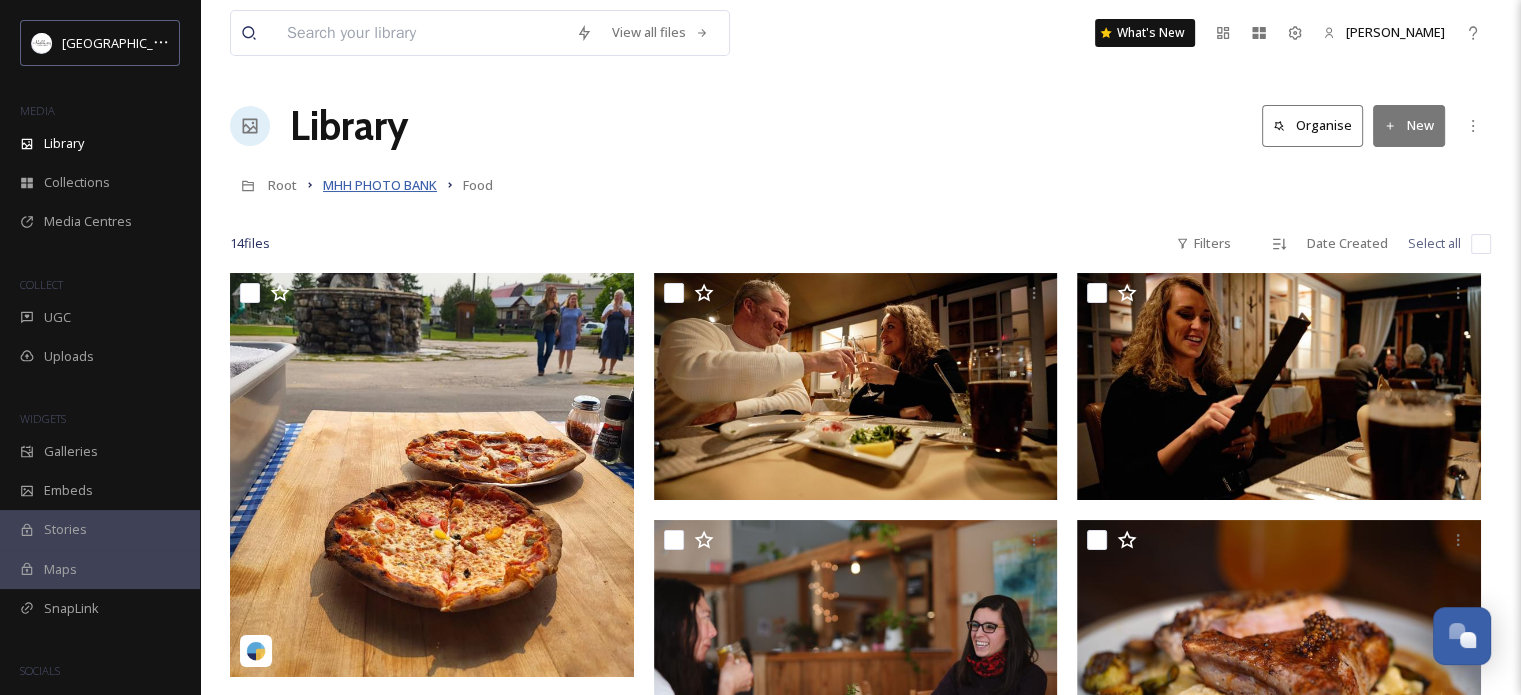 click on "MHH PHOTO BANK" at bounding box center (380, 185) 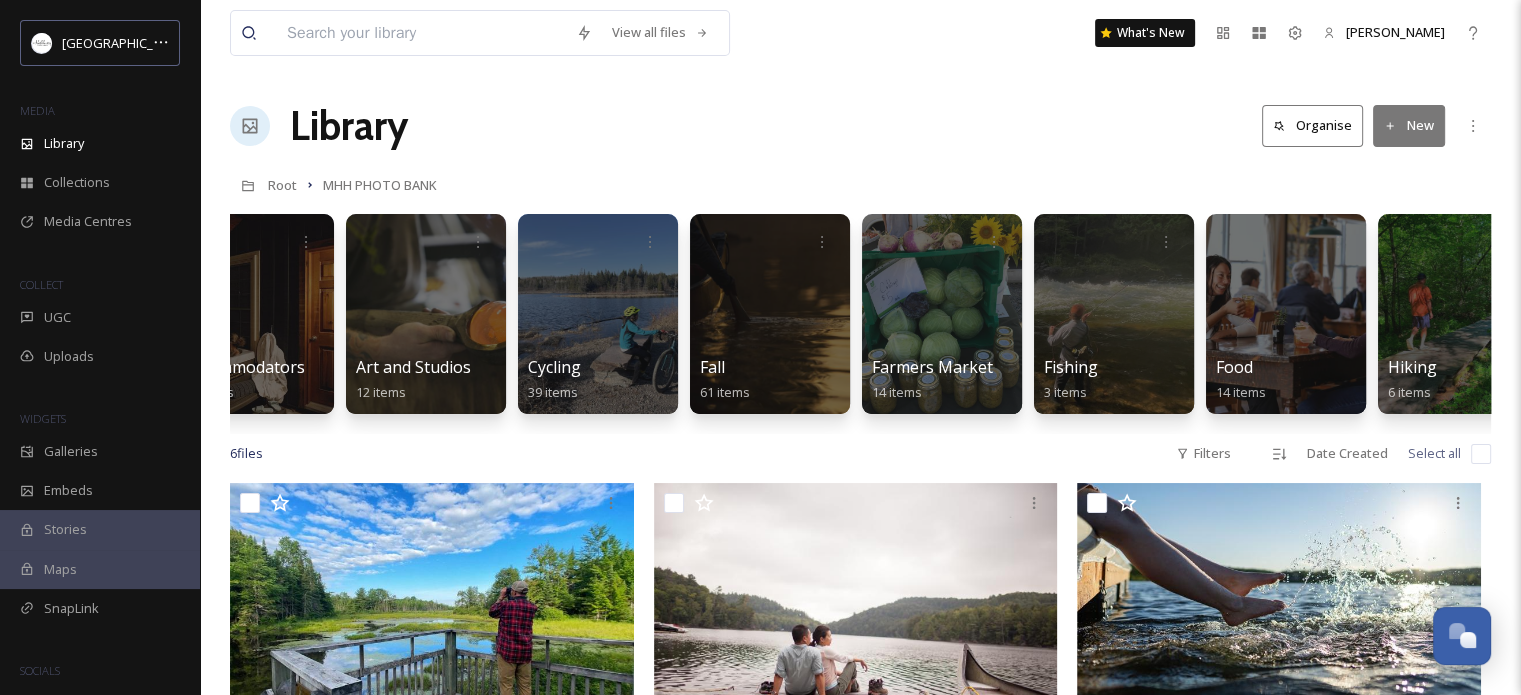 scroll, scrollTop: 0, scrollLeft: 0, axis: both 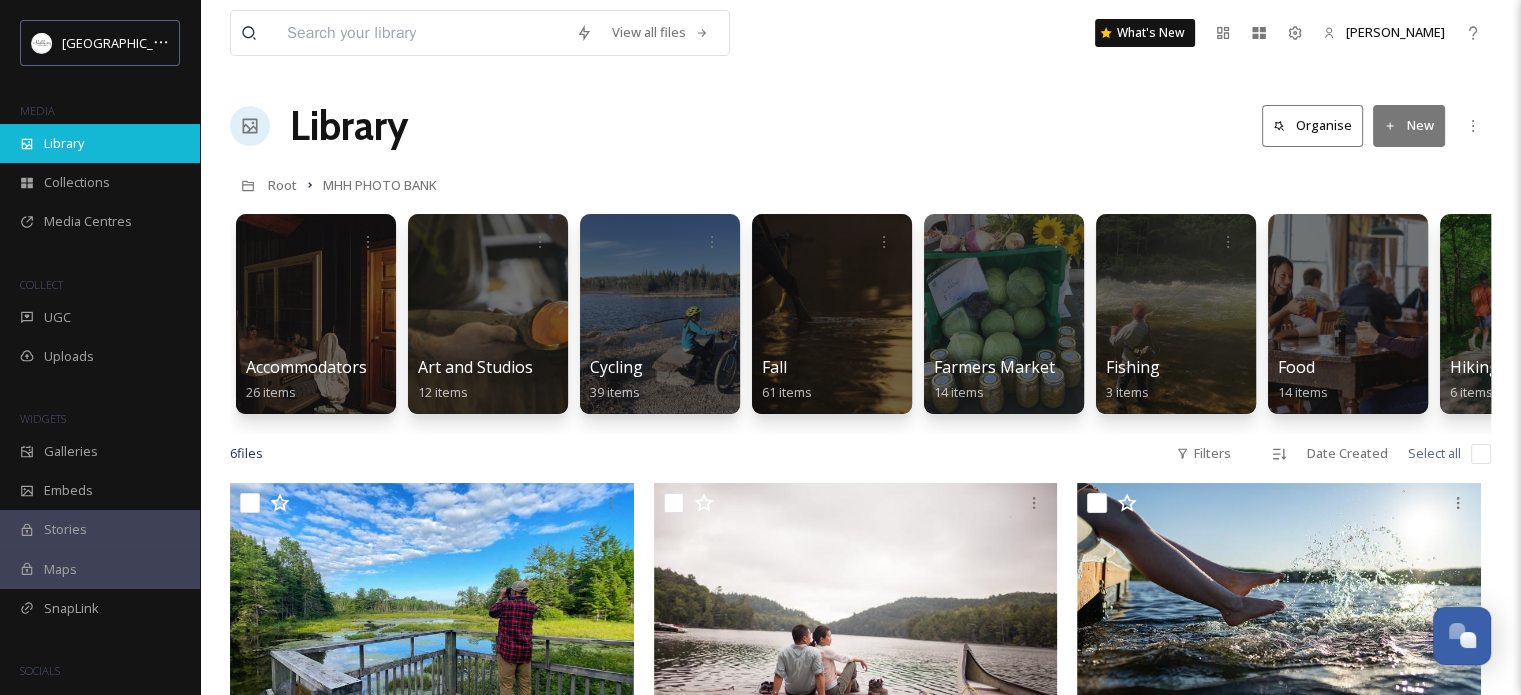 click on "Library" at bounding box center [64, 143] 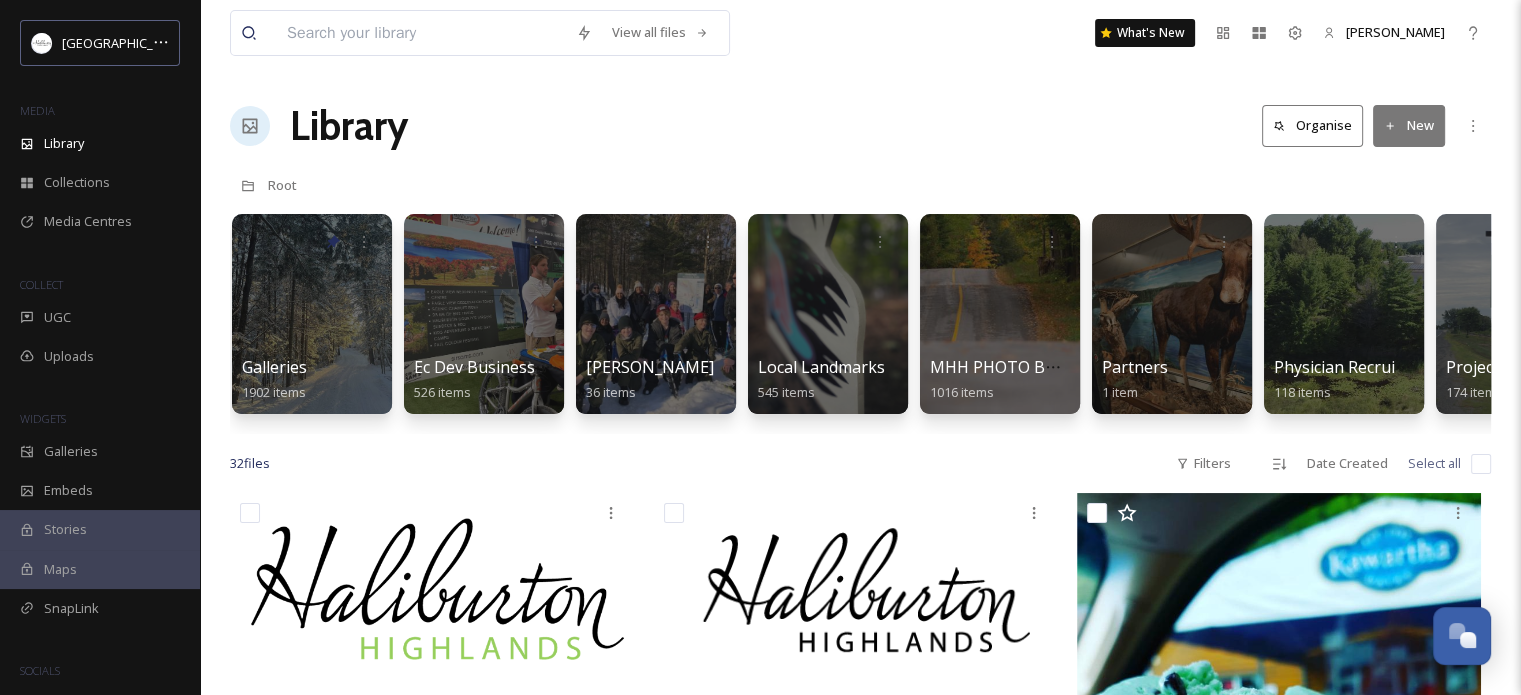 scroll, scrollTop: 0, scrollLeft: 0, axis: both 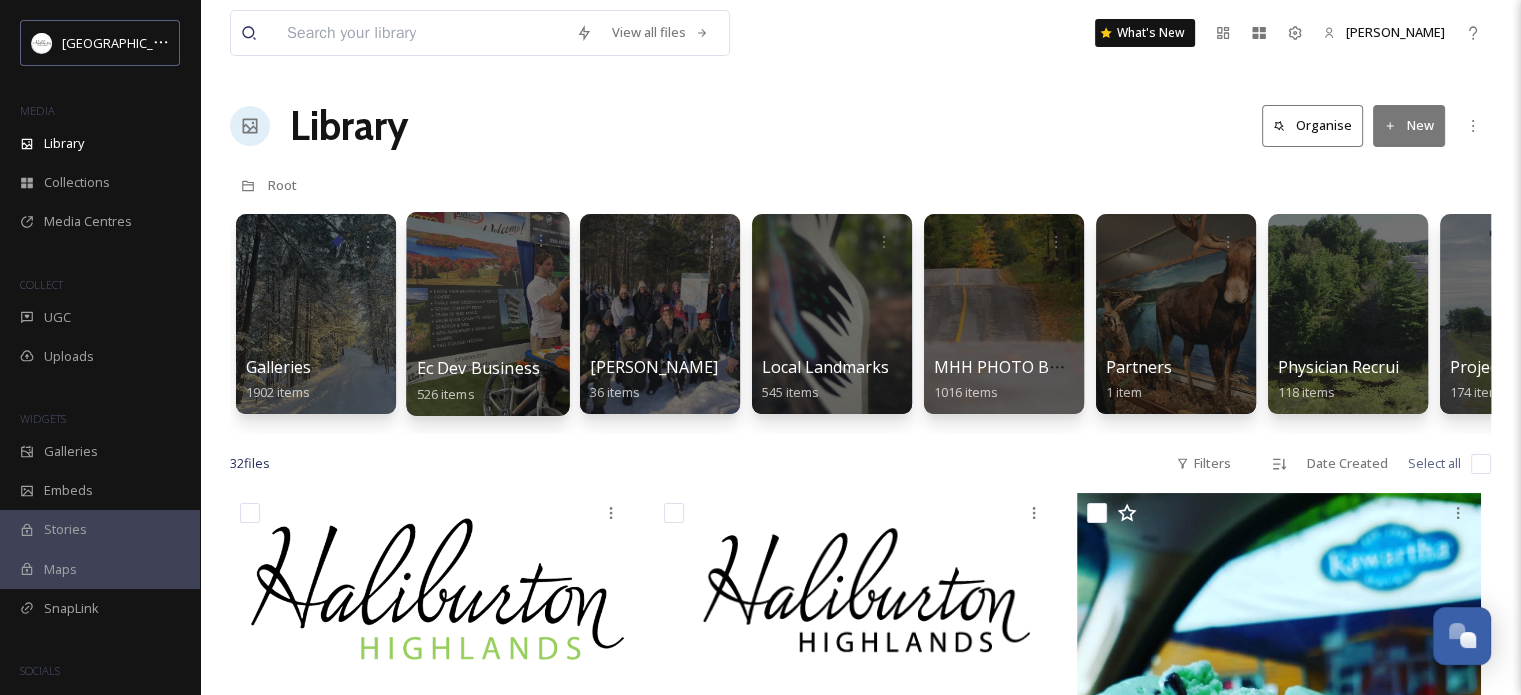 click at bounding box center [487, 314] 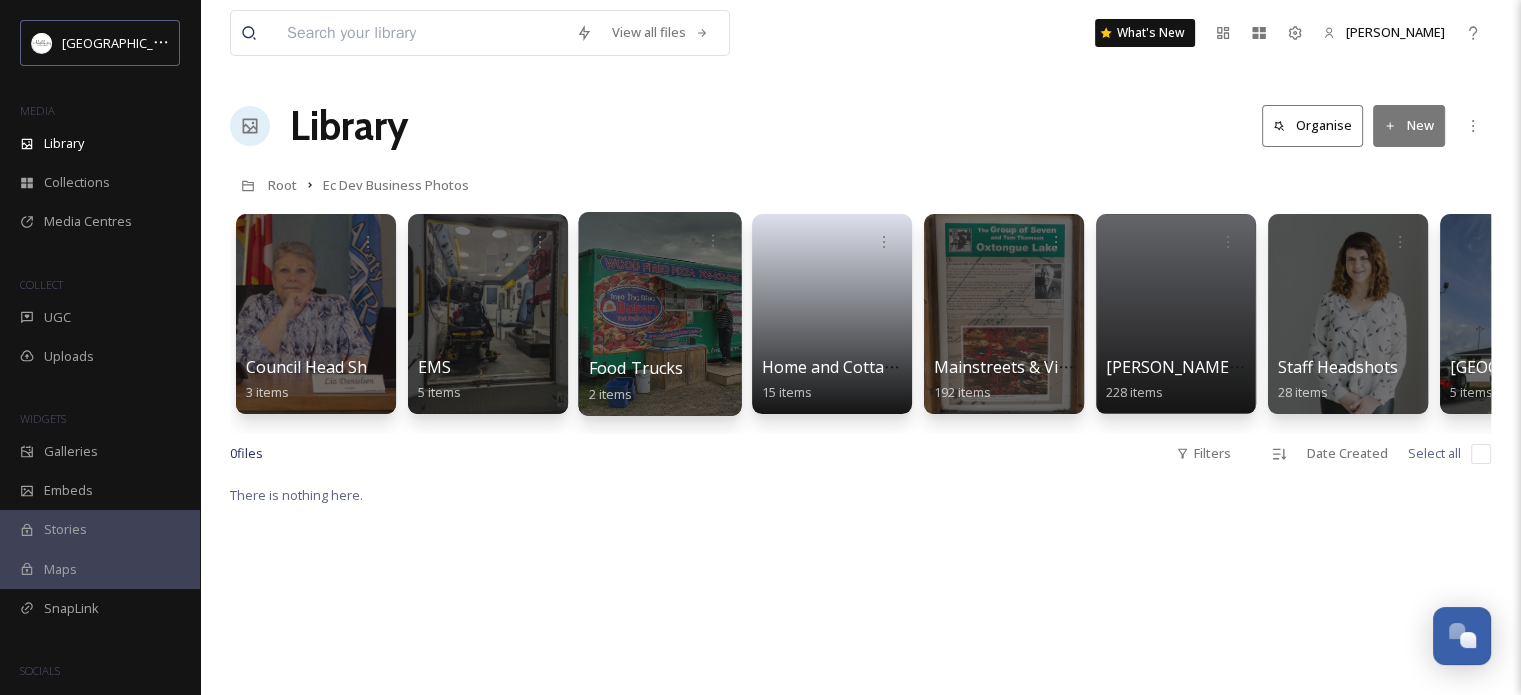 click at bounding box center [659, 314] 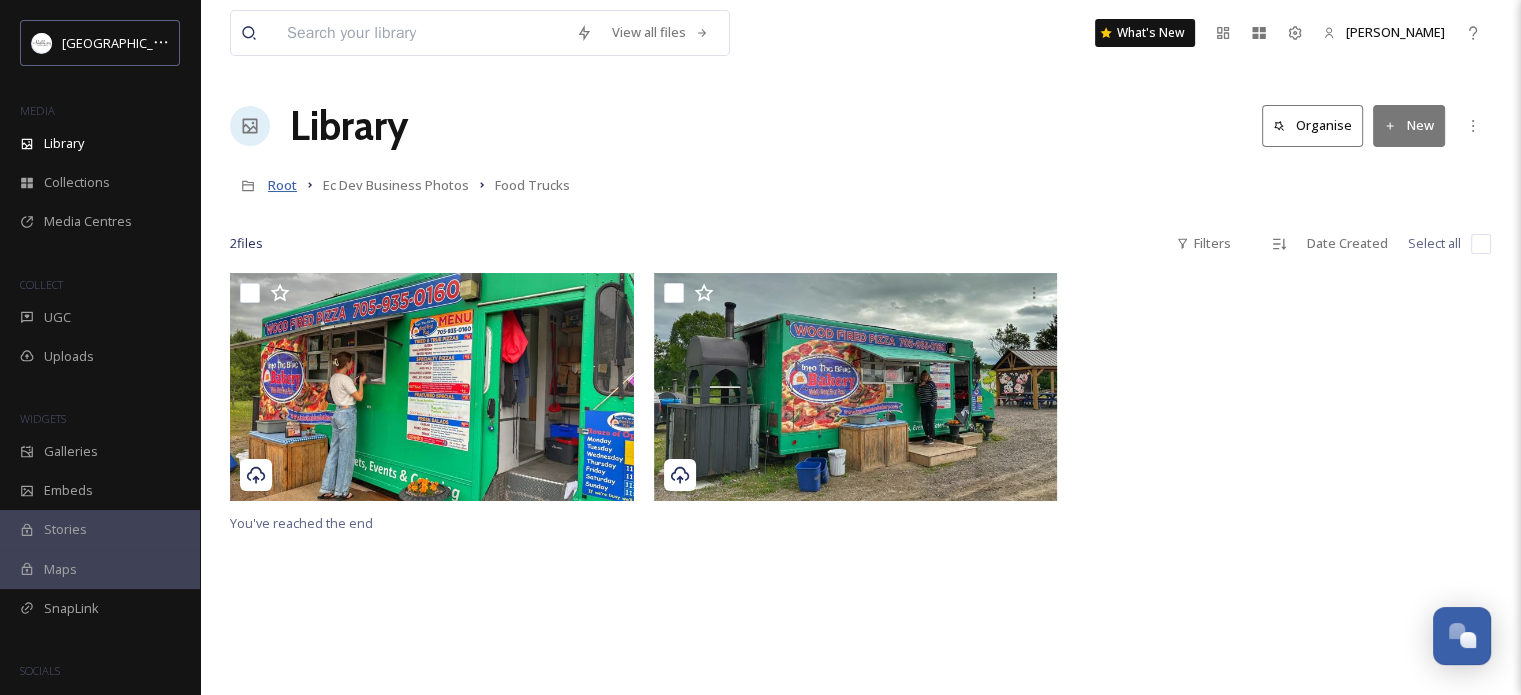 click on "Root" at bounding box center (282, 185) 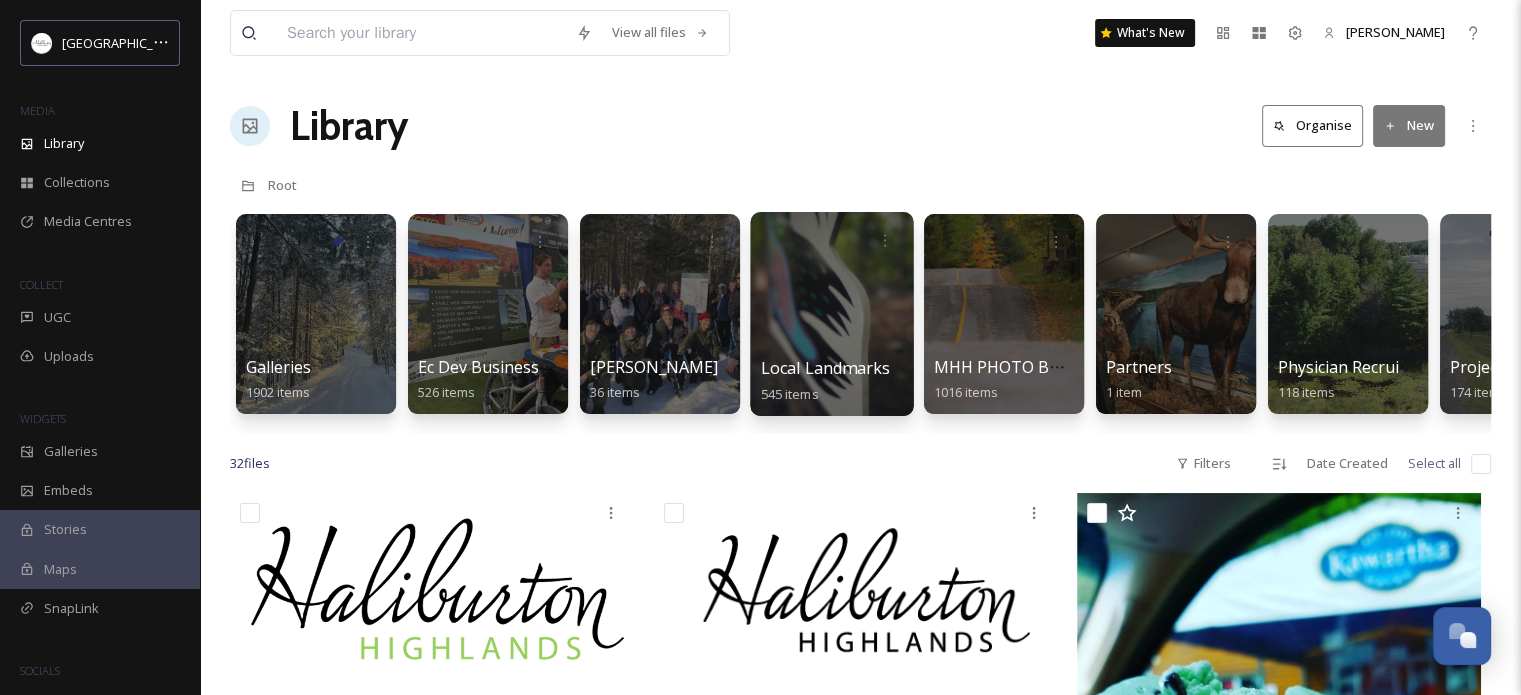 click at bounding box center [831, 314] 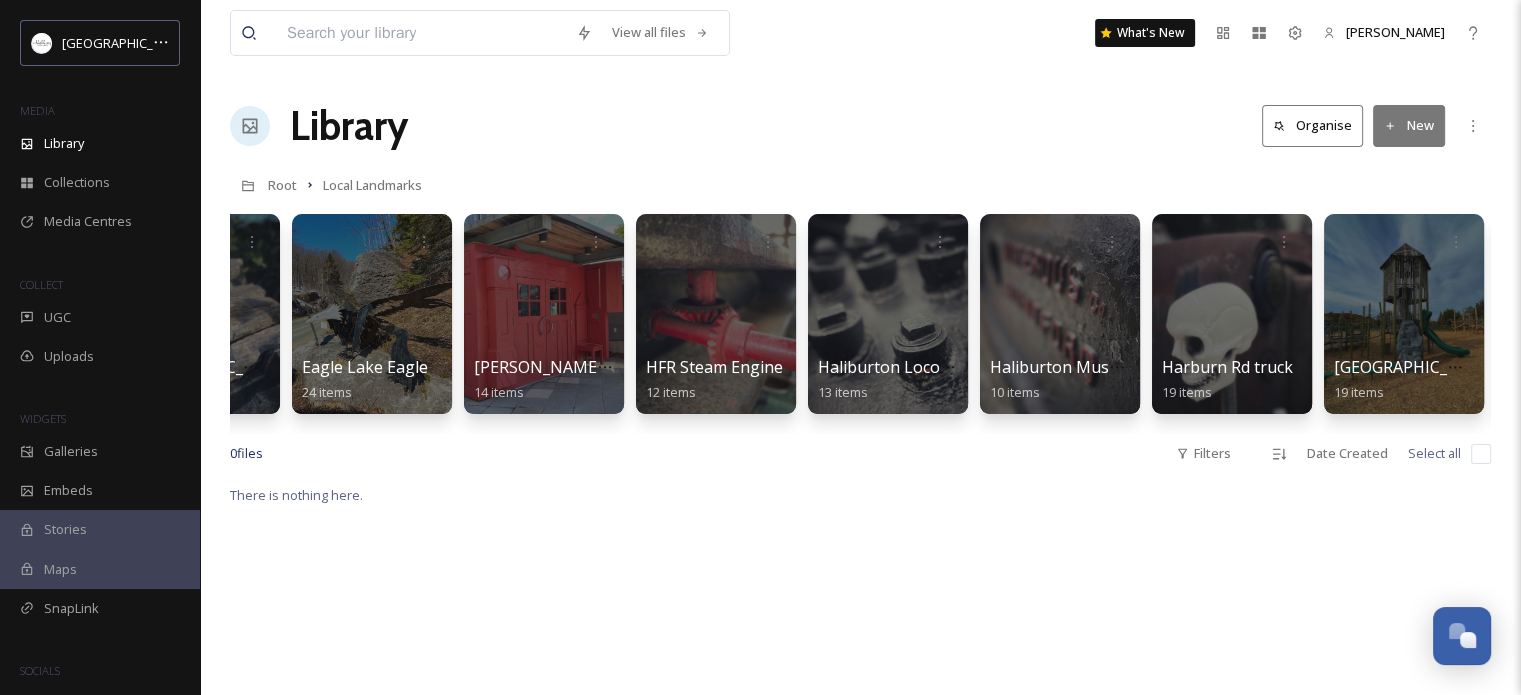 scroll, scrollTop: 0, scrollLeft: 1030, axis: horizontal 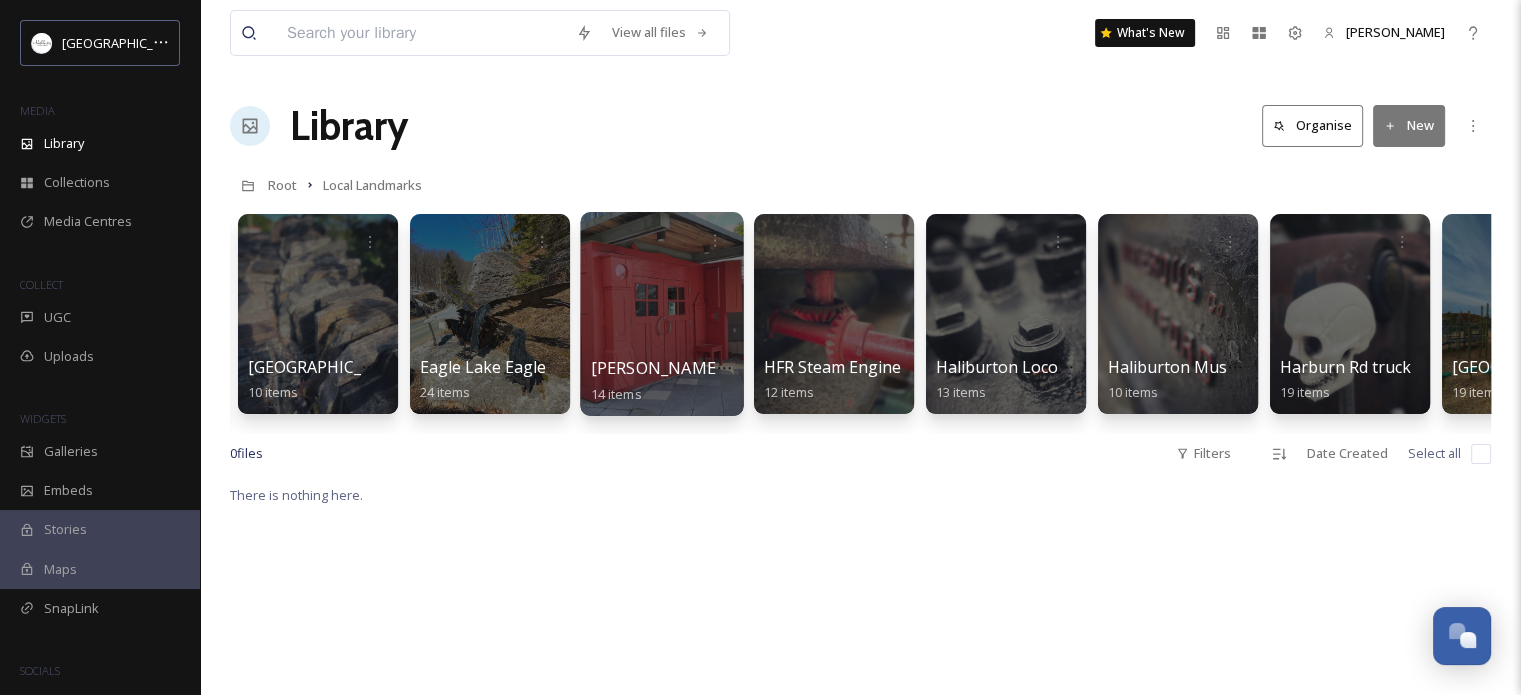 click at bounding box center [661, 314] 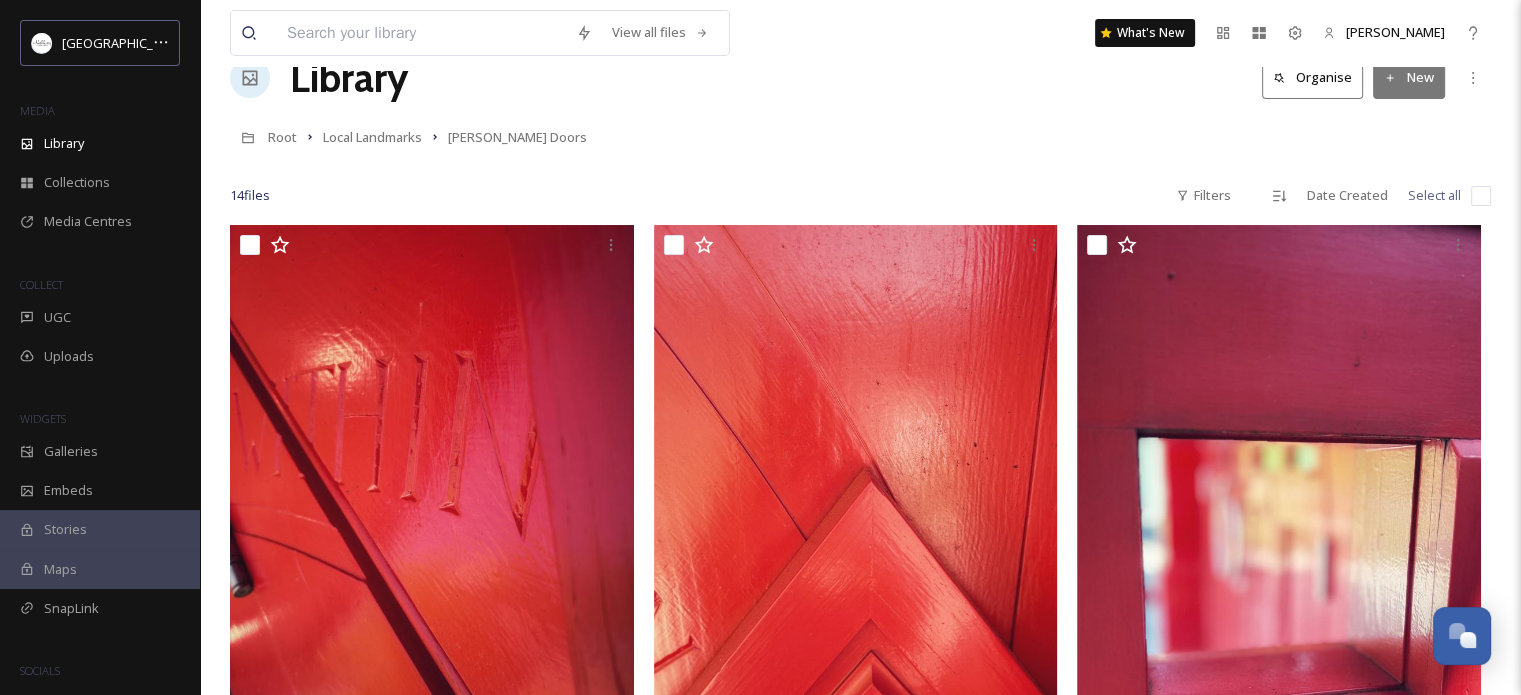 scroll, scrollTop: 0, scrollLeft: 0, axis: both 